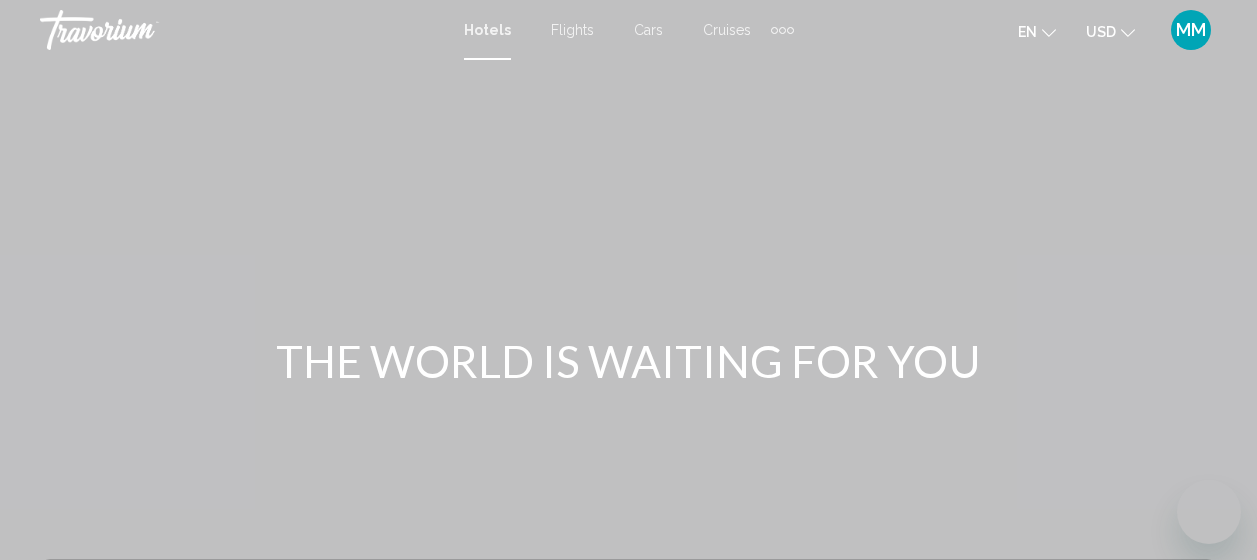 scroll, scrollTop: 0, scrollLeft: 0, axis: both 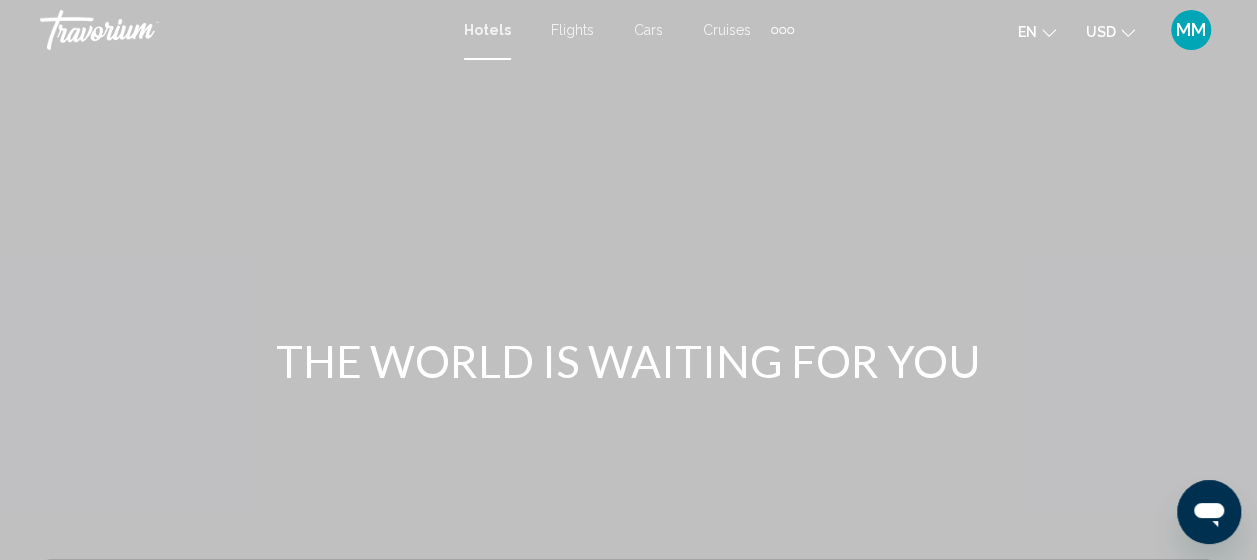 click at bounding box center (628, 300) 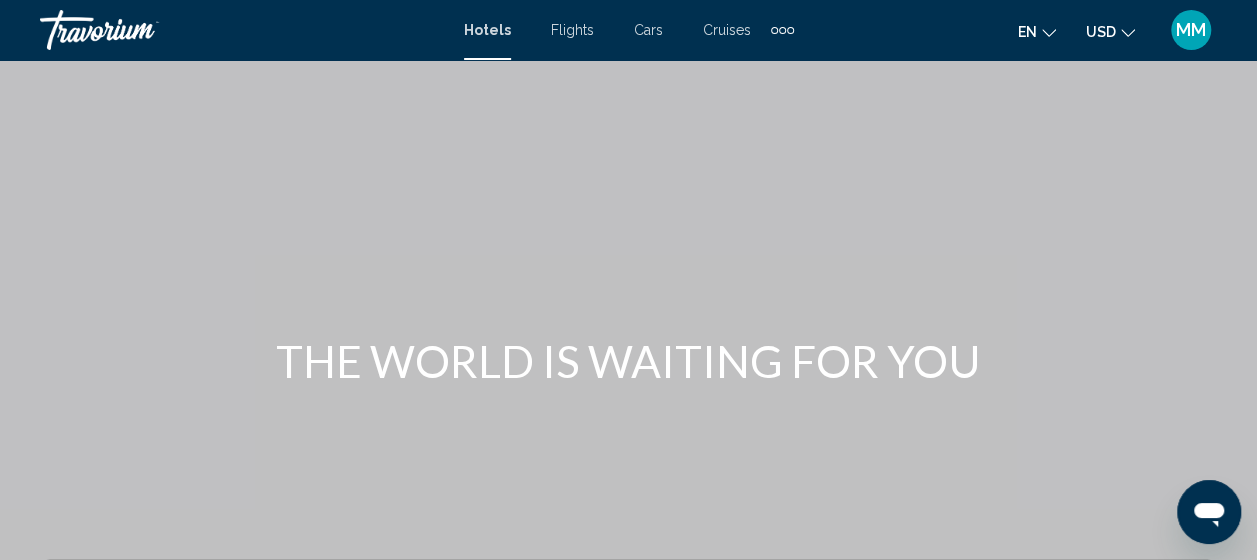 scroll, scrollTop: 490, scrollLeft: 0, axis: vertical 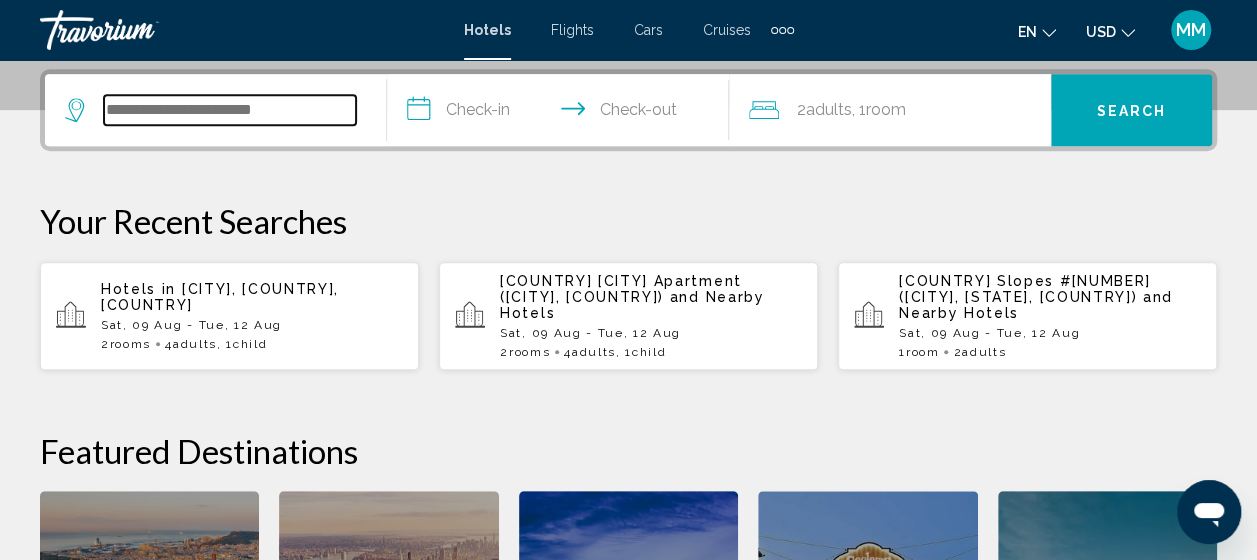 click at bounding box center [230, 110] 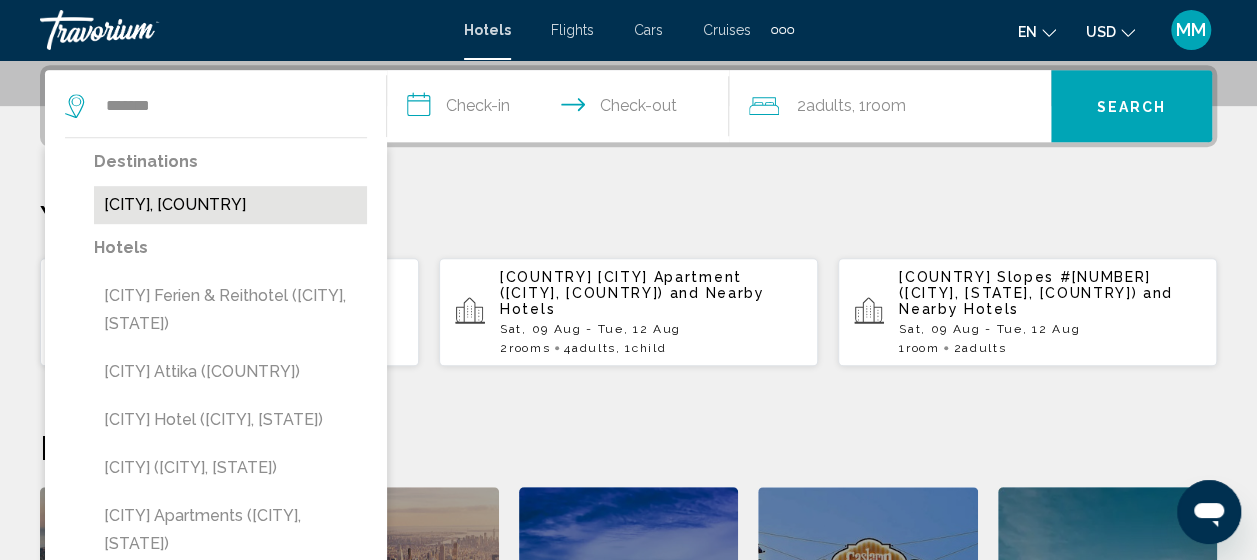 click on "Brunnen, Switzerland" at bounding box center (230, 205) 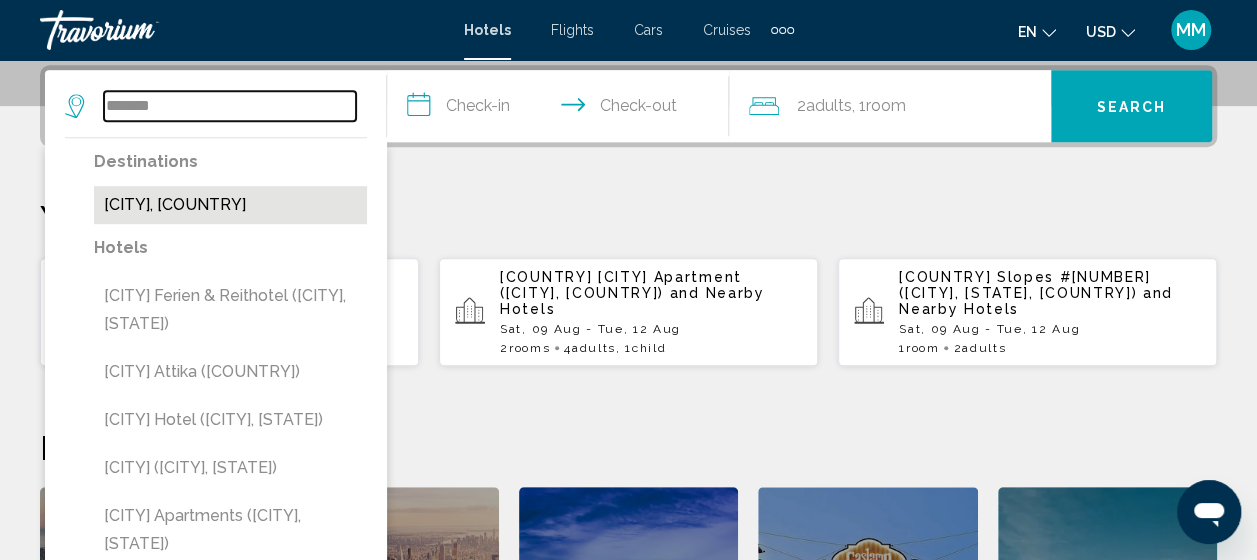 type on "**********" 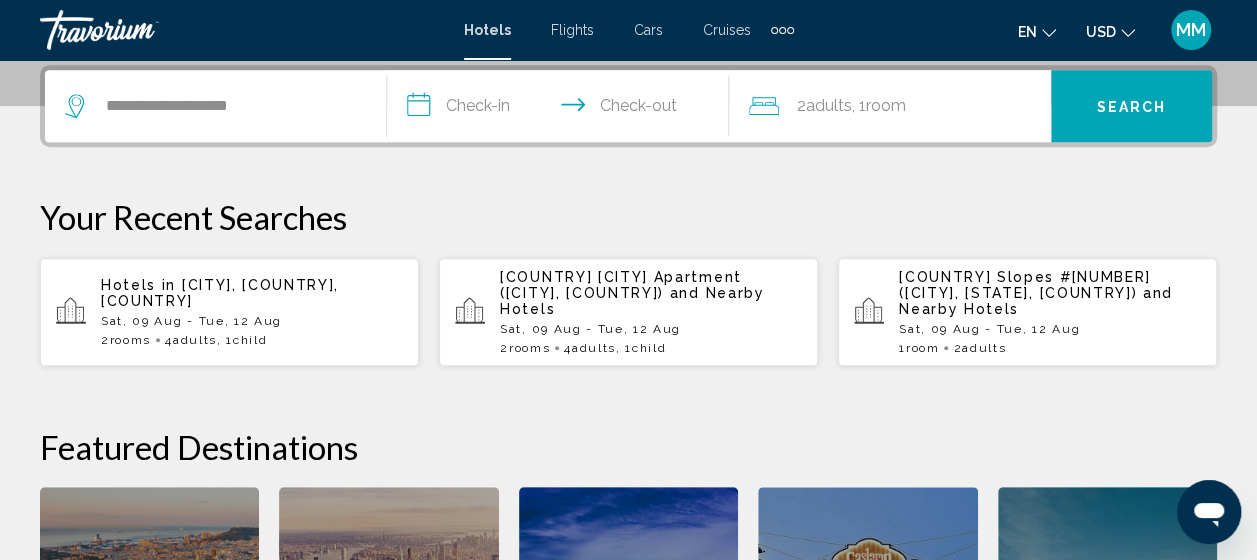 click on "**********" at bounding box center (562, 109) 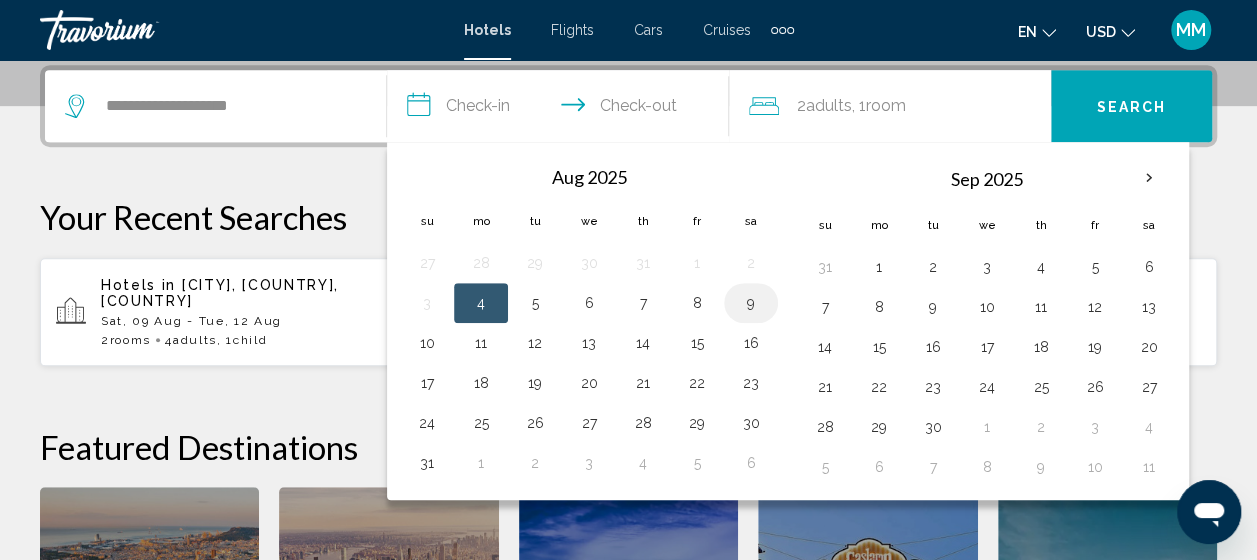 click on "9" at bounding box center (751, 303) 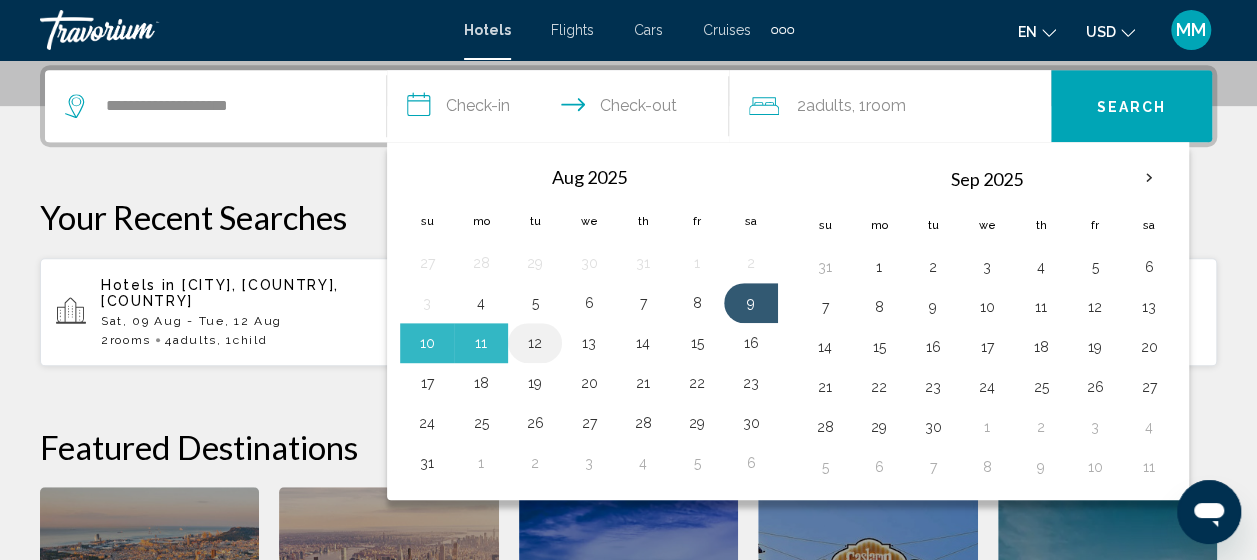 click on "12" at bounding box center [535, 343] 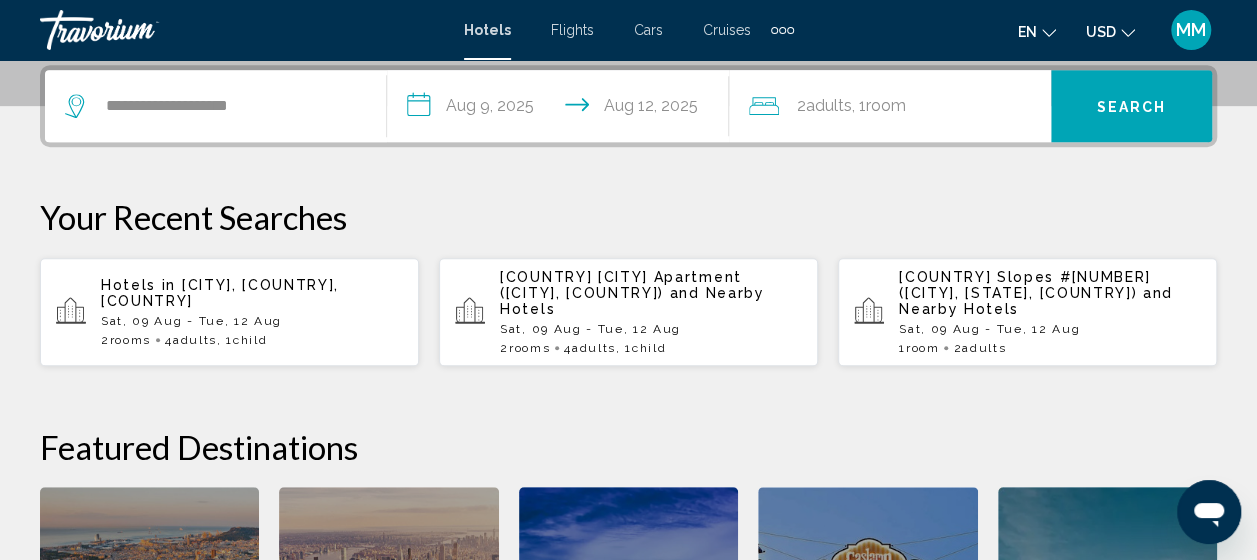 click on "2  Adult Adults , 1  Room rooms" 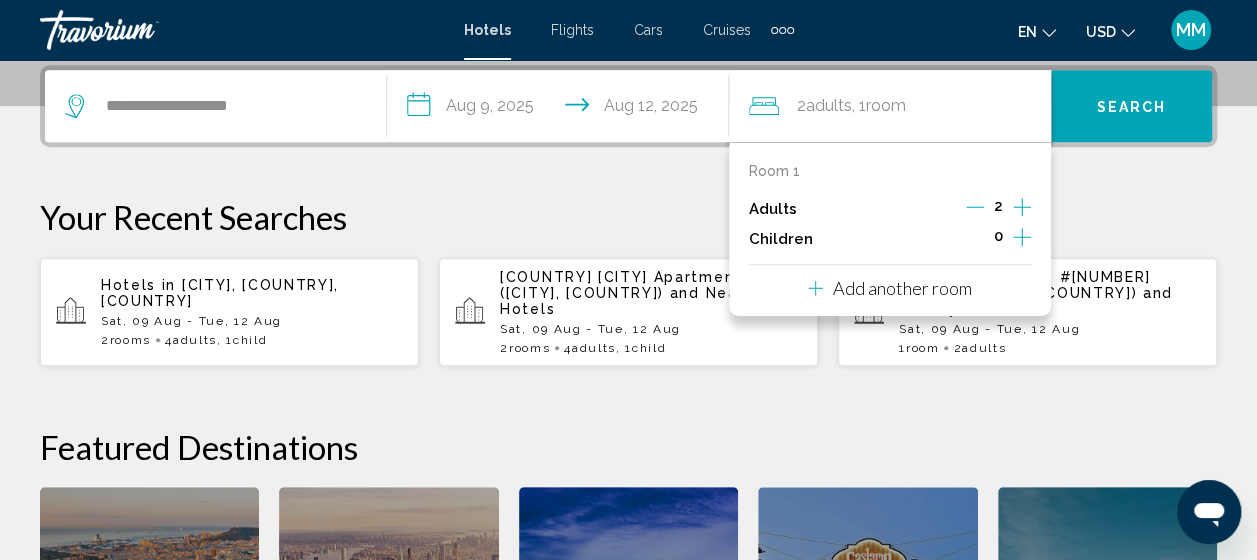 click on "Room 1 Adults
2
Children
0
Add another room" at bounding box center (890, 229) 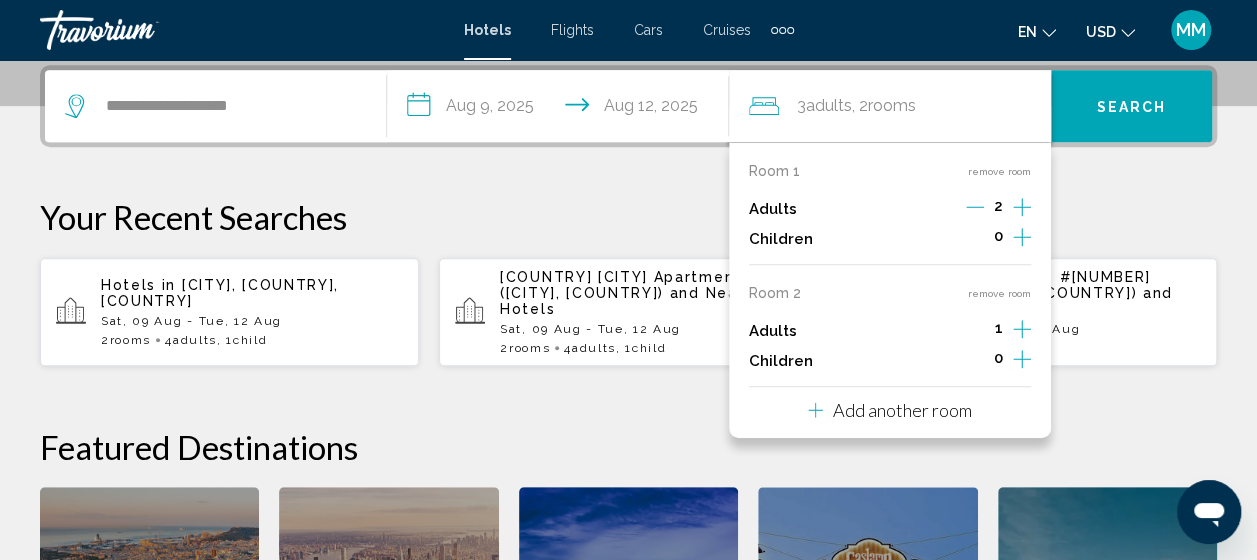 click 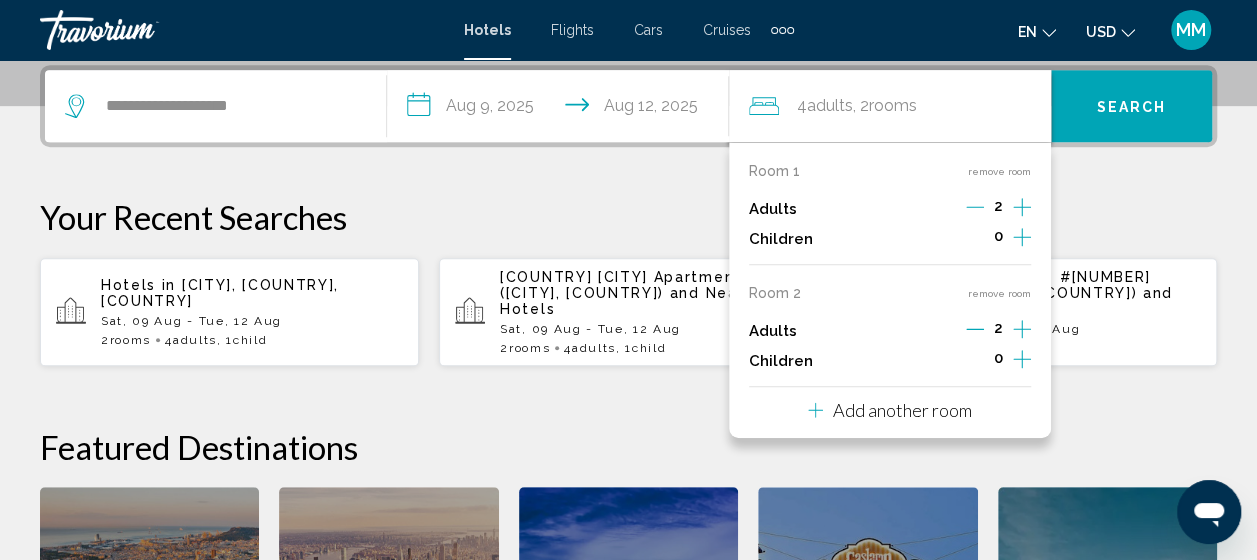 click 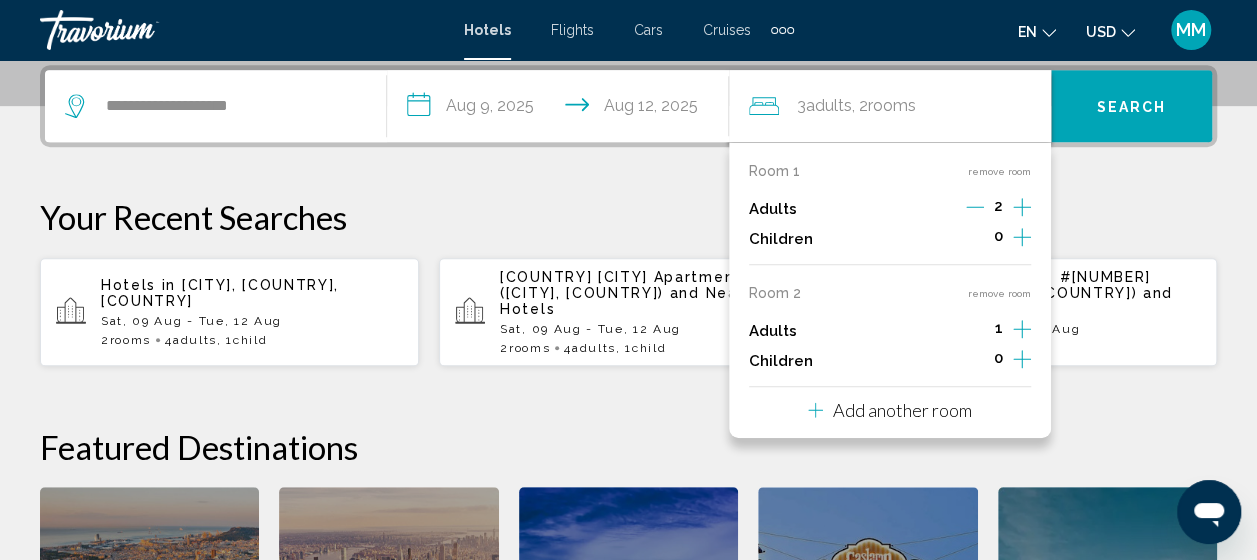 click 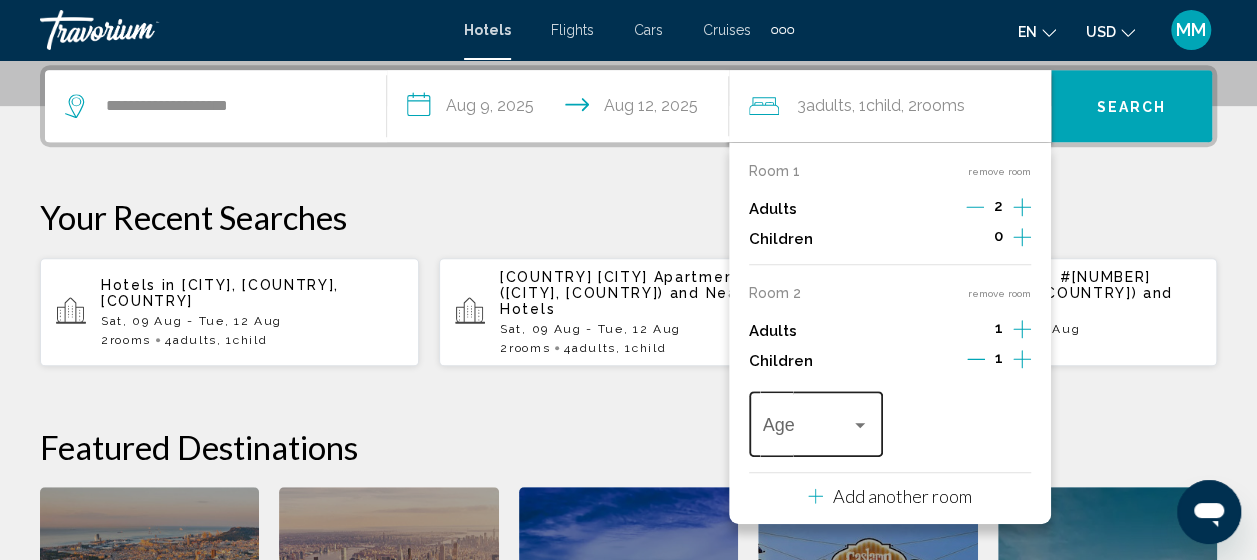 click on "Age" at bounding box center [816, 421] 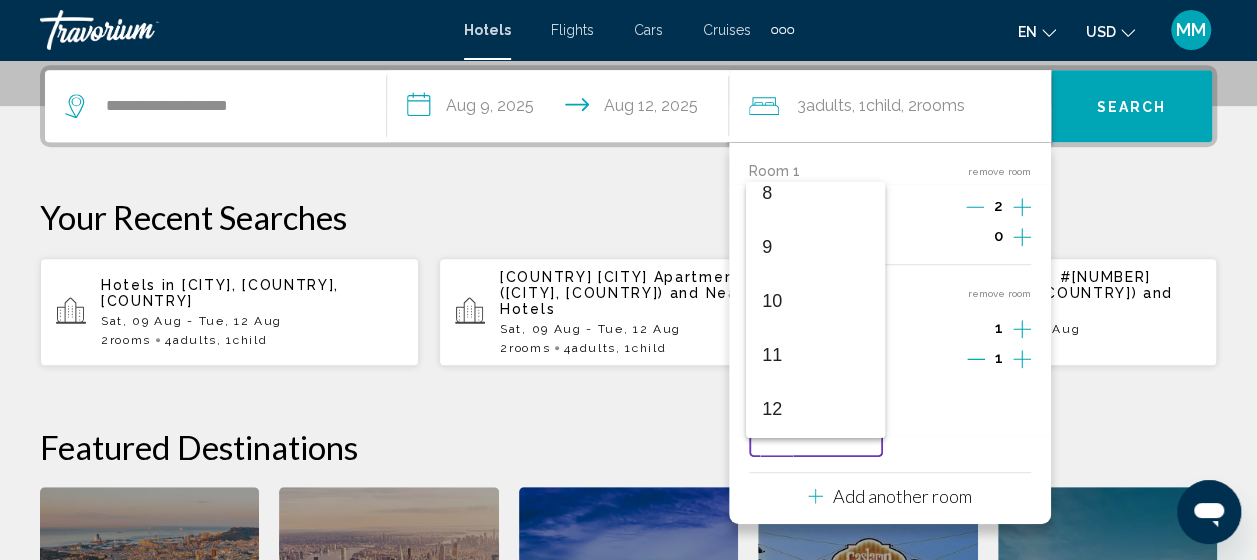 scroll, scrollTop: 672, scrollLeft: 0, axis: vertical 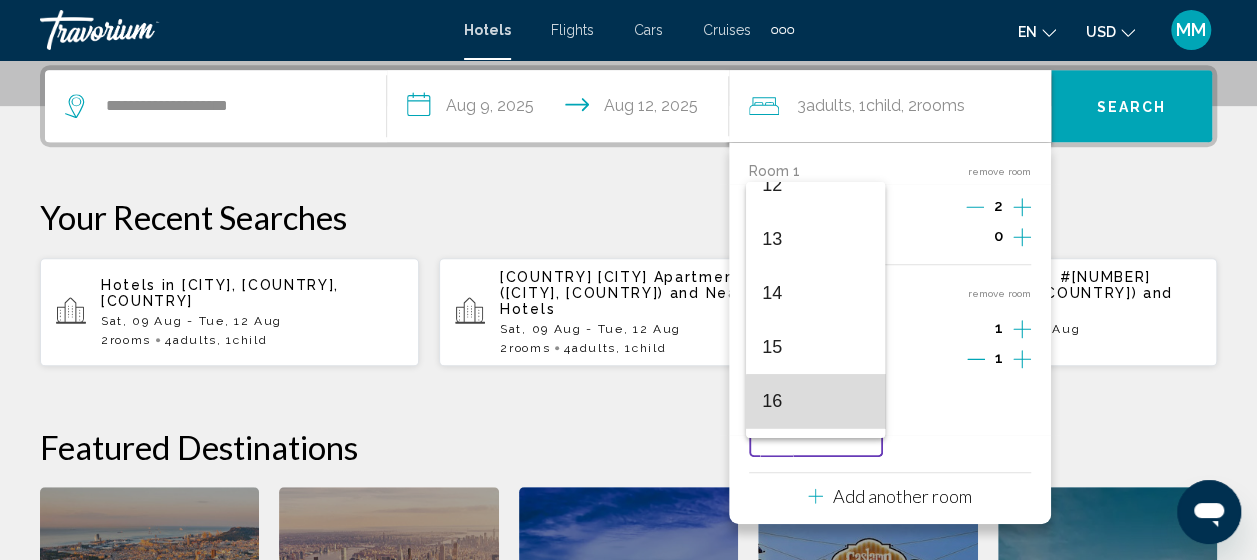 click on "16" at bounding box center (815, 401) 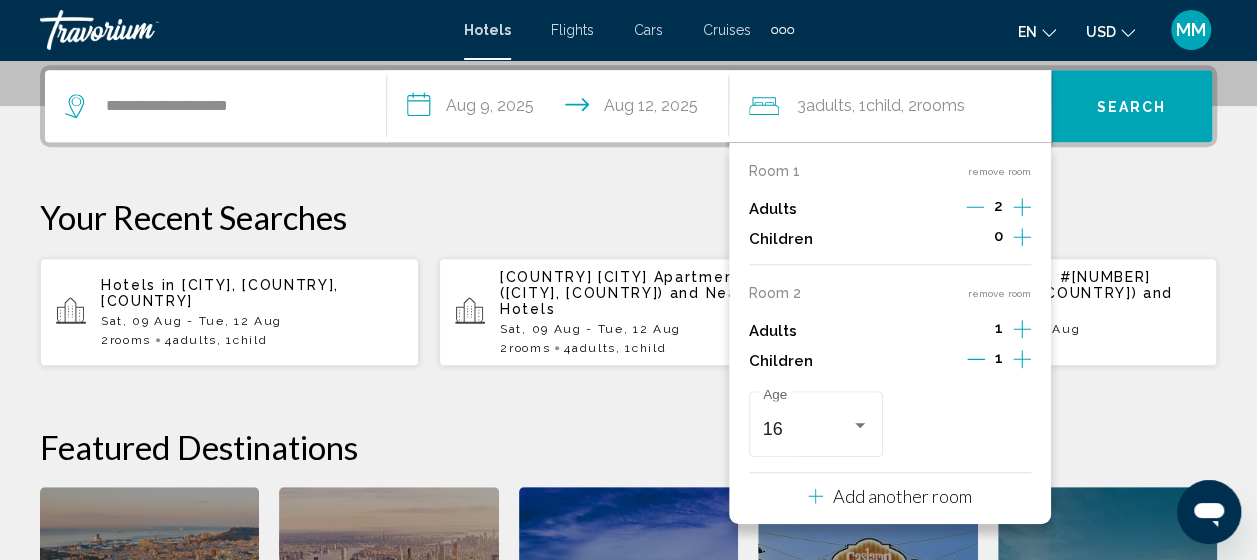 click 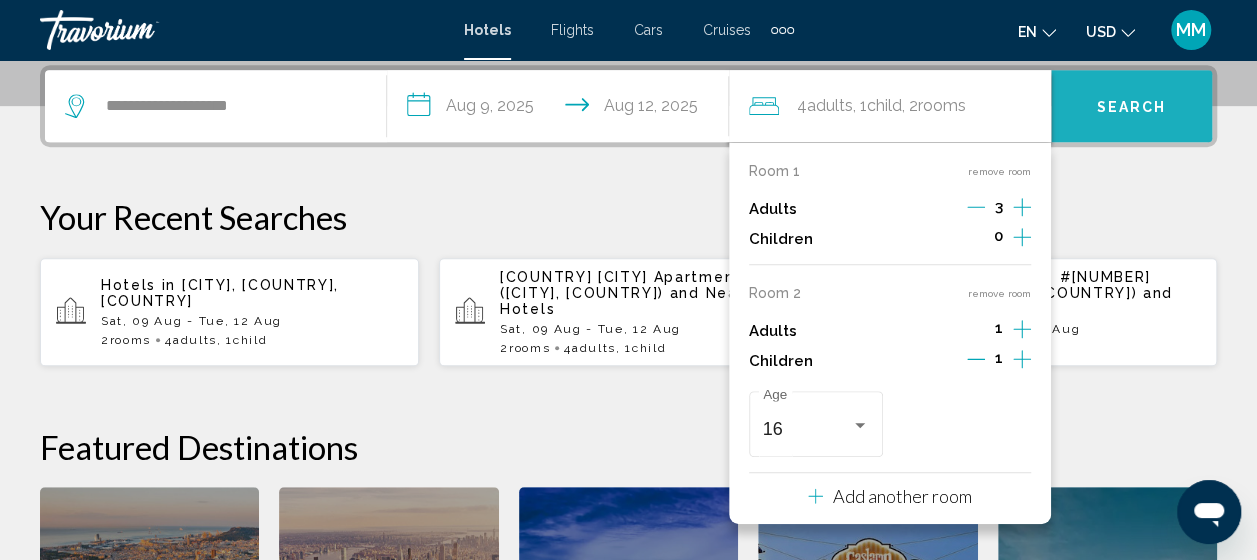 click on "Search" at bounding box center [1131, 106] 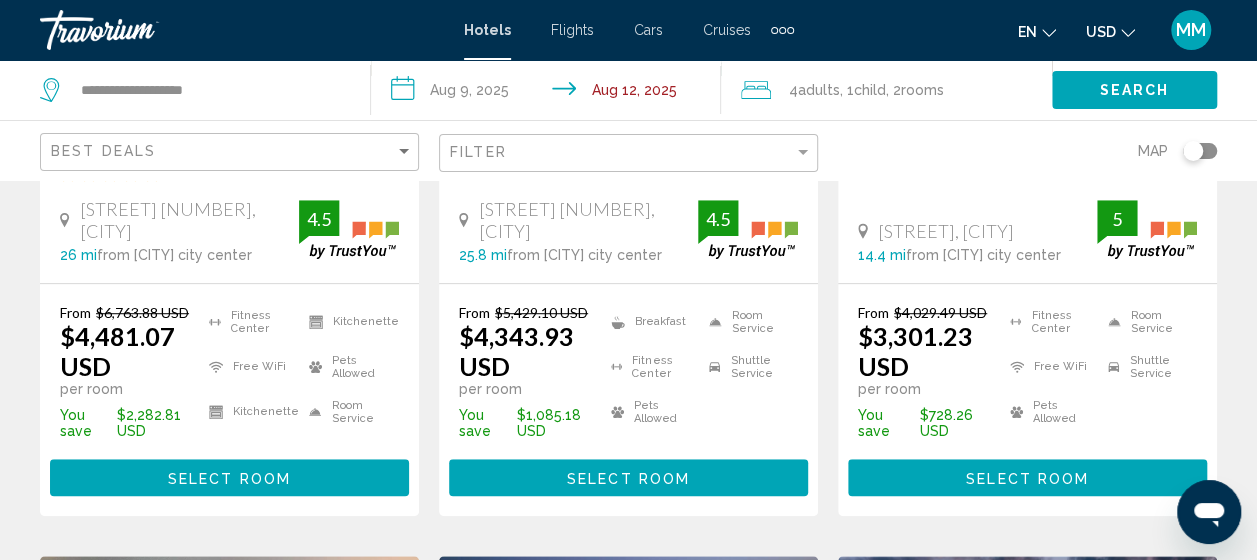 scroll, scrollTop: 0, scrollLeft: 0, axis: both 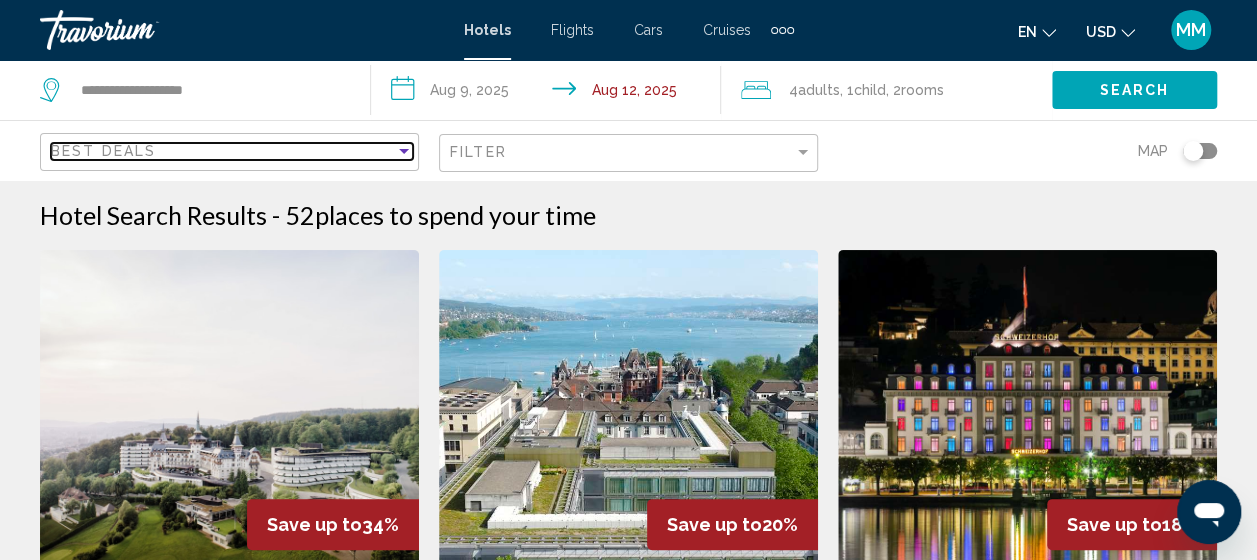 click on "Best Deals" at bounding box center [223, 151] 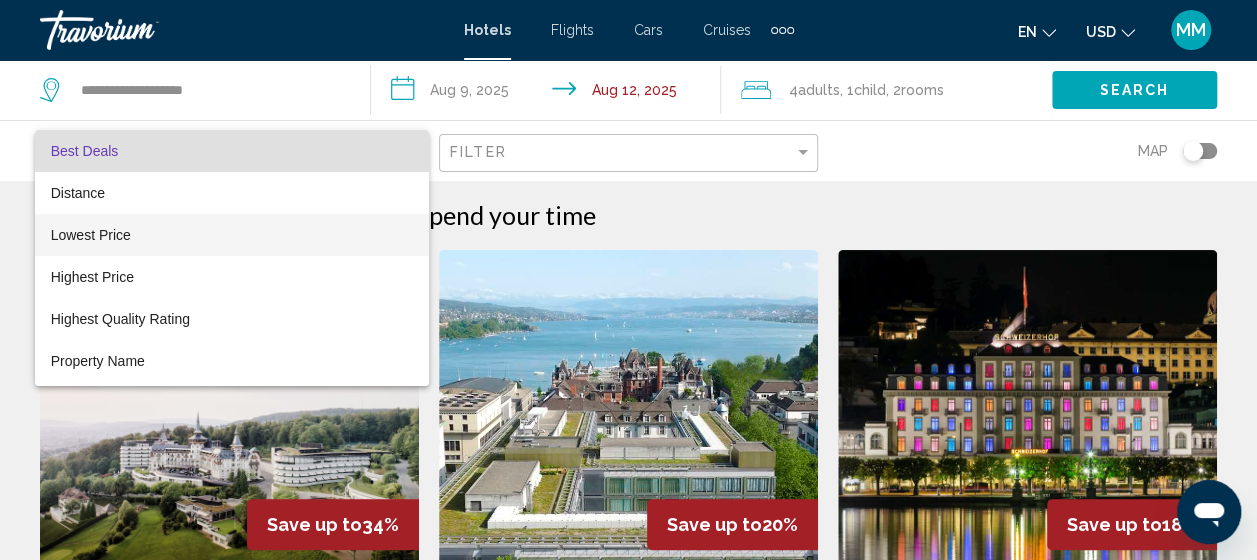 click on "Lowest Price" at bounding box center (232, 235) 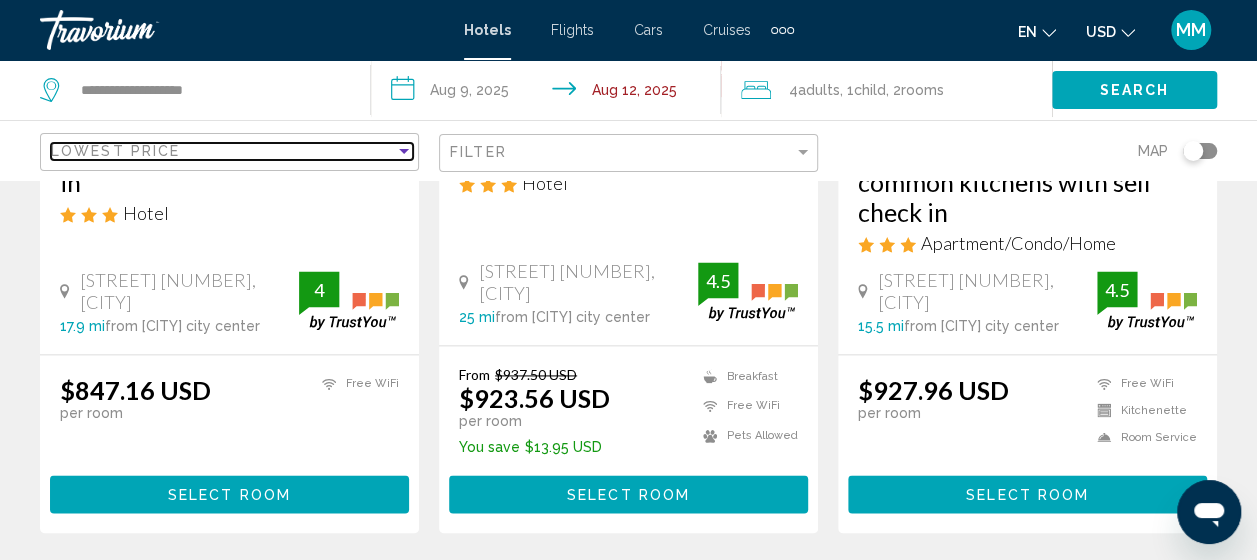 scroll, scrollTop: 1231, scrollLeft: 0, axis: vertical 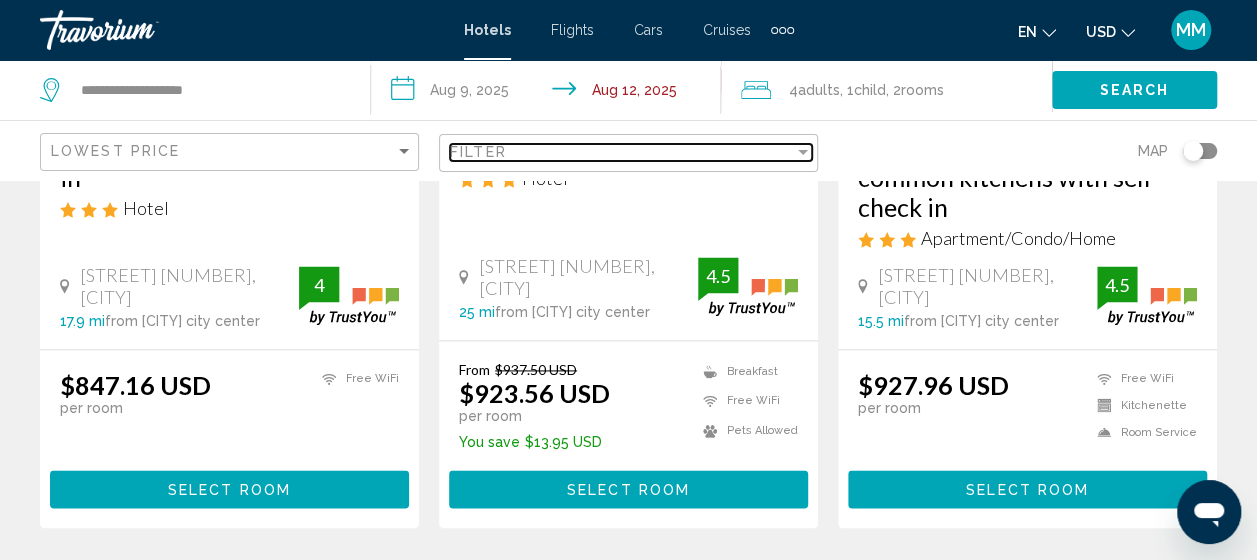 click on "Filter" at bounding box center (622, 152) 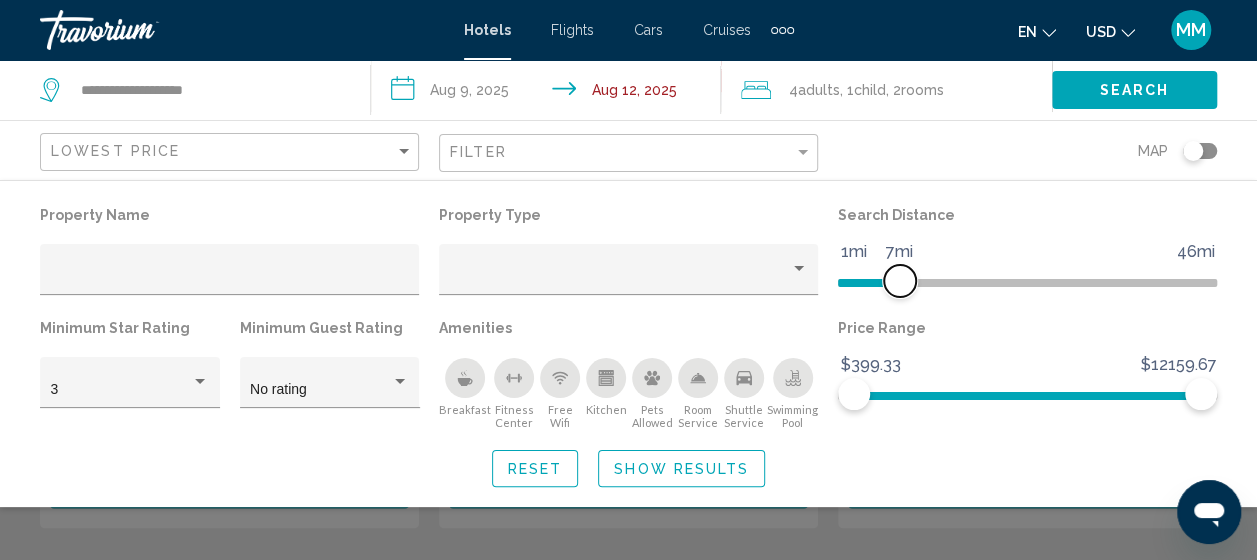drag, startPoint x: 1086, startPoint y: 278, endPoint x: 898, endPoint y: 286, distance: 188.17014 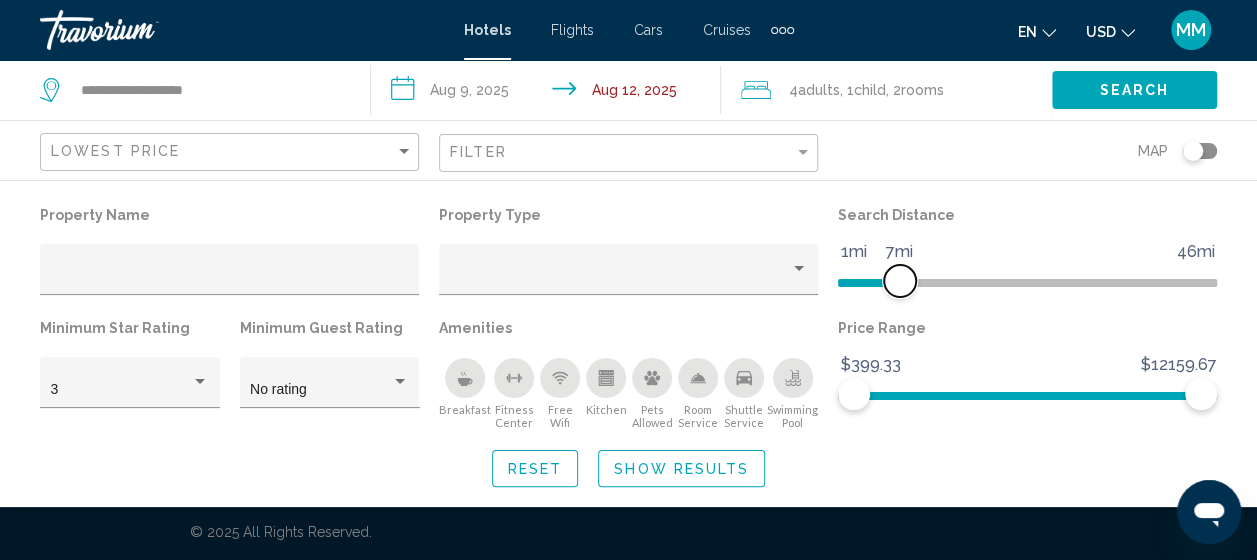 scroll, scrollTop: 766, scrollLeft: 0, axis: vertical 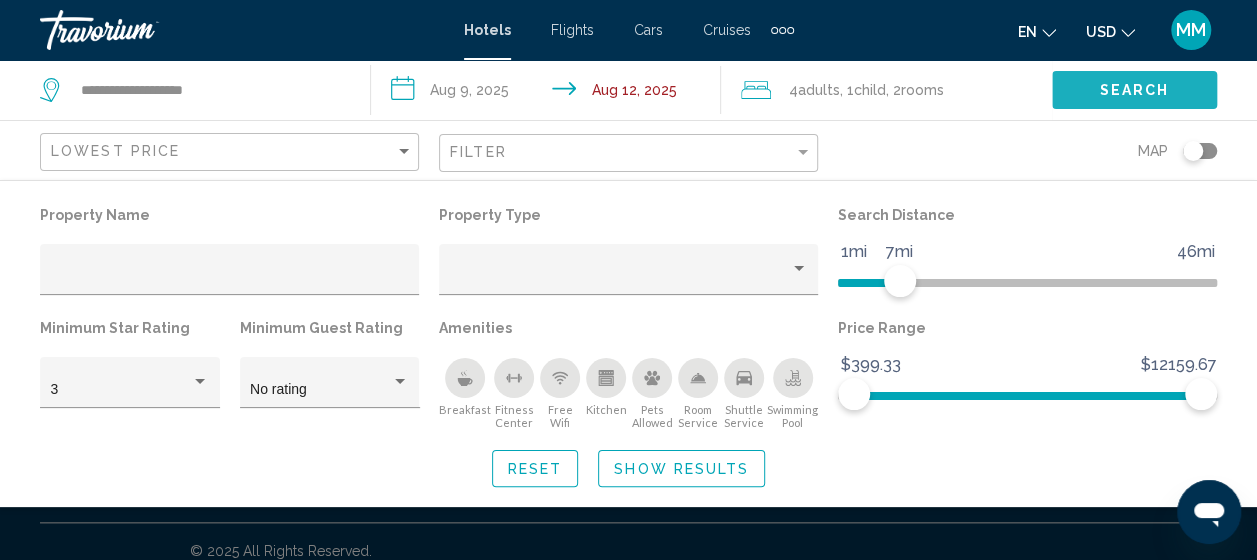 click on "Search" 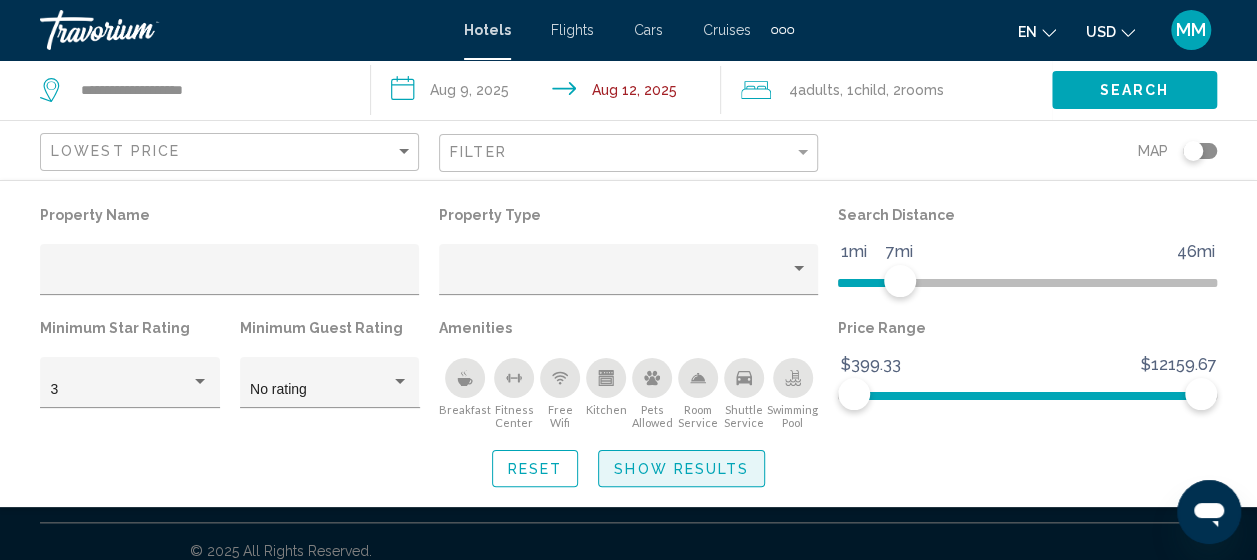 click on "Show Results" 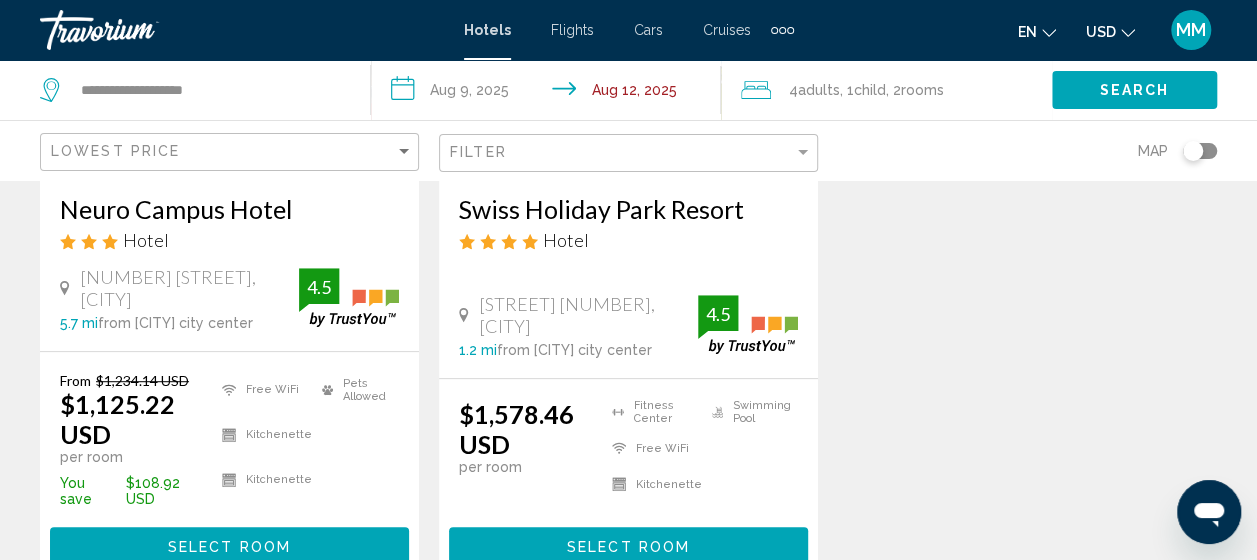 scroll, scrollTop: 388, scrollLeft: 0, axis: vertical 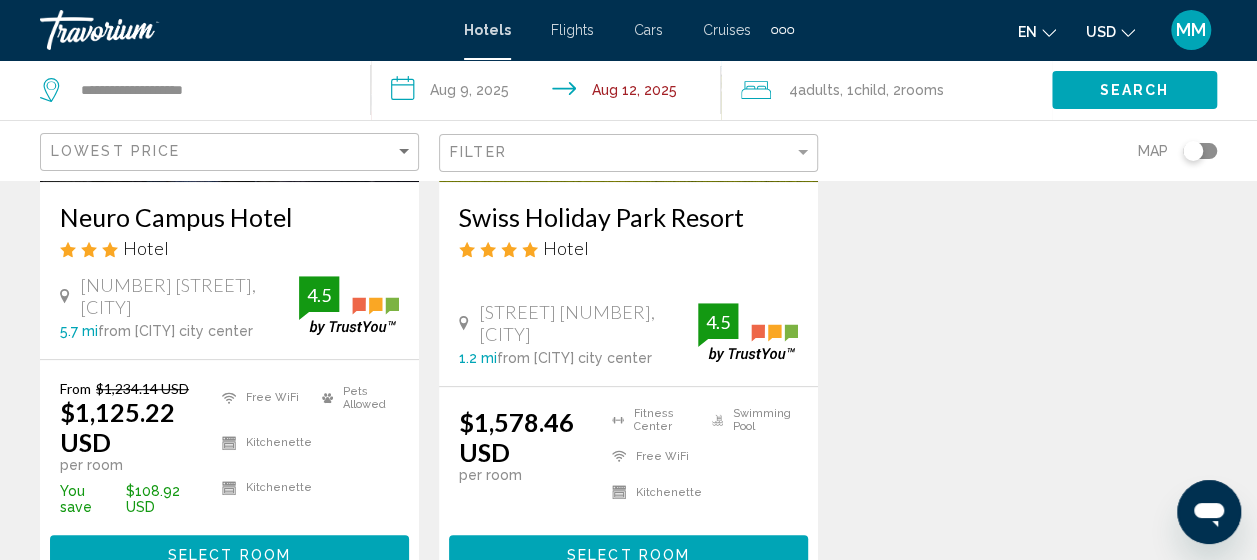 click on "USD" 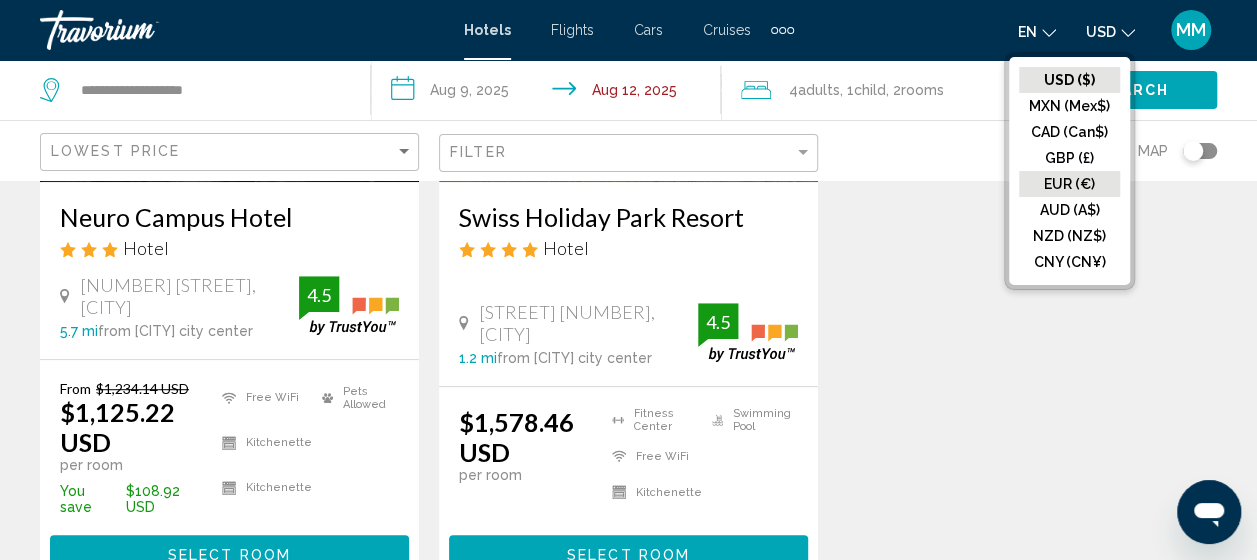 click on "EUR (€)" 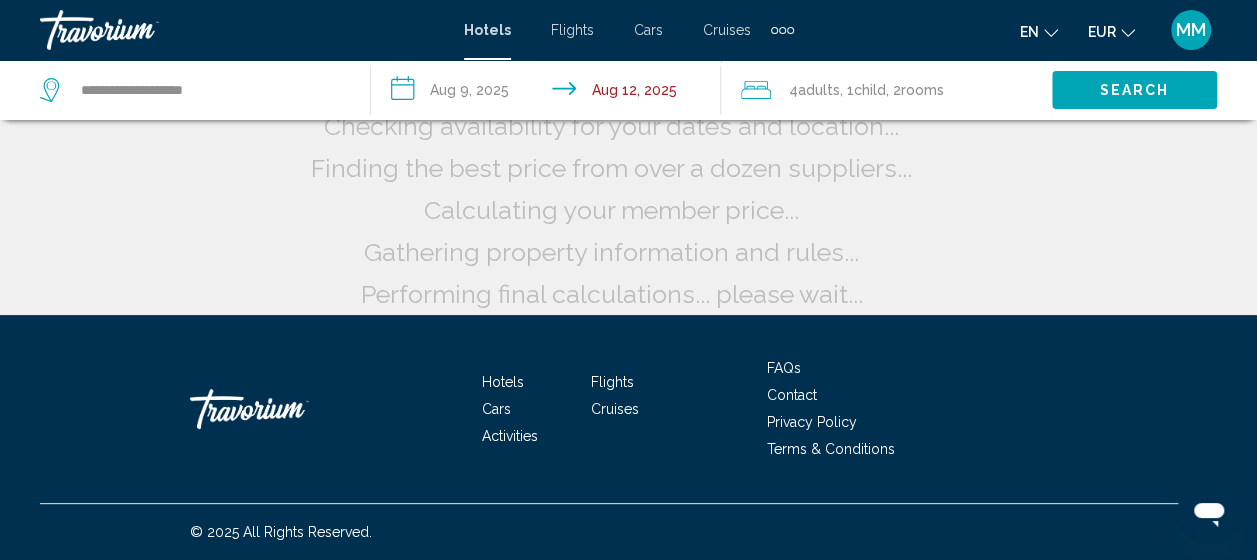 scroll, scrollTop: 96, scrollLeft: 0, axis: vertical 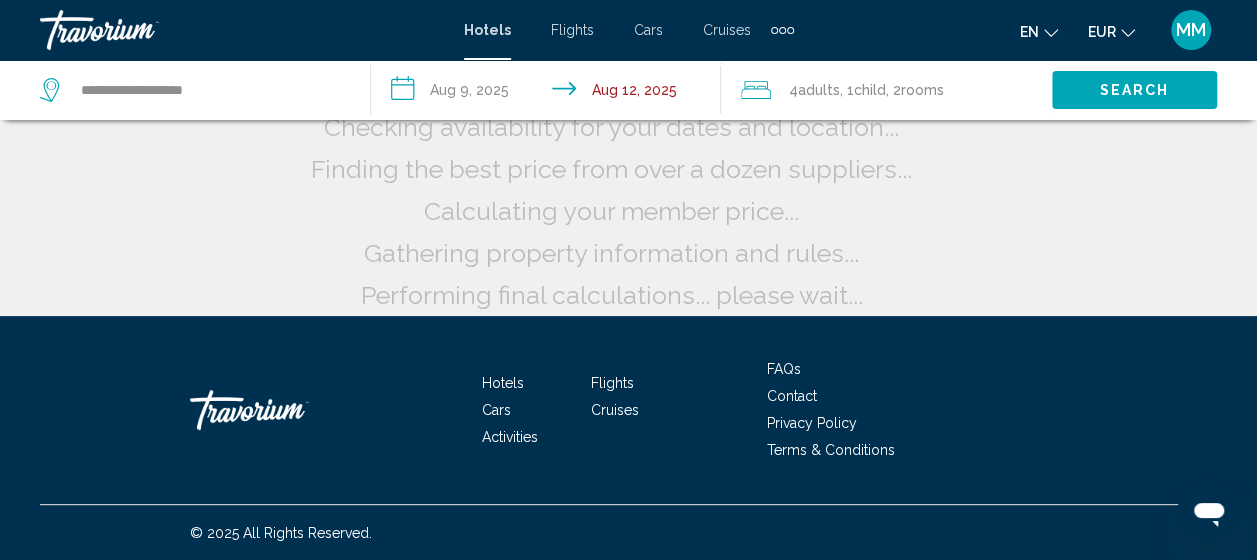 click 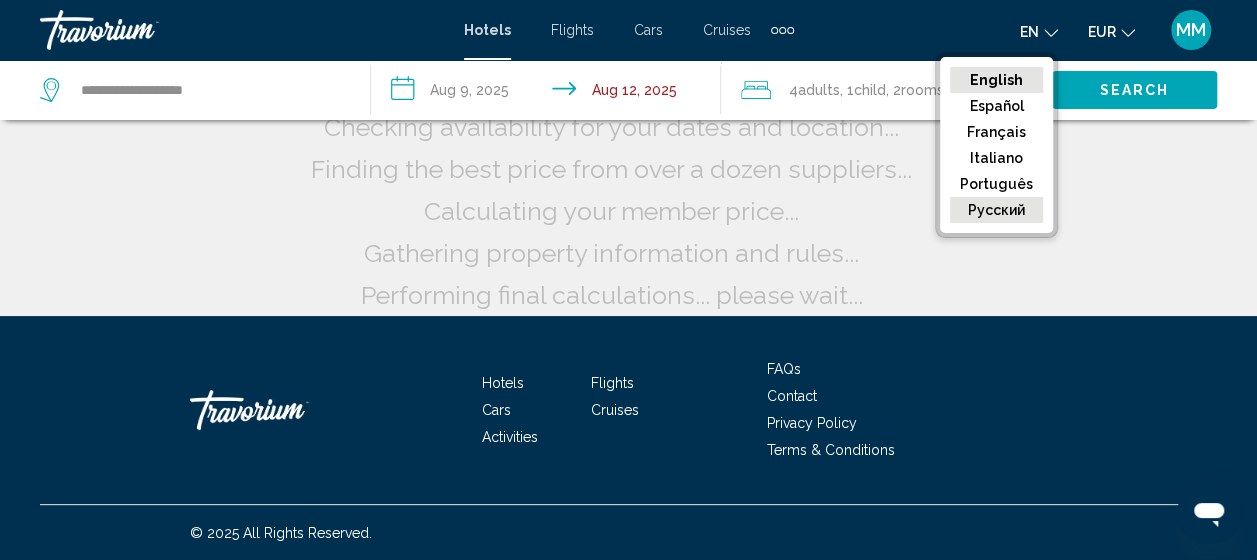click on "русский" 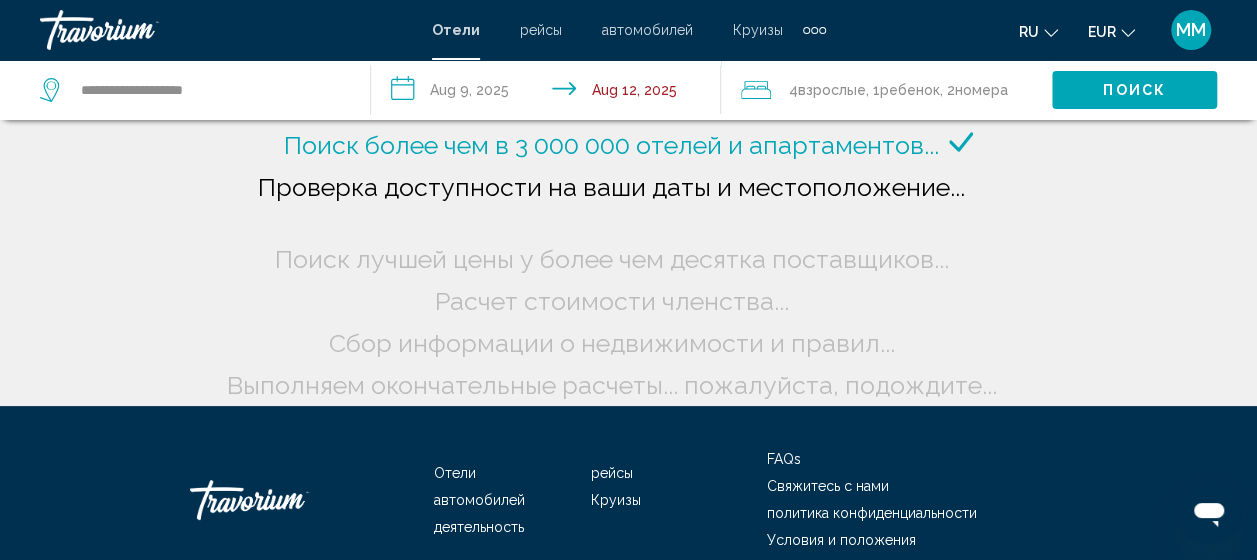 scroll, scrollTop: 0, scrollLeft: 0, axis: both 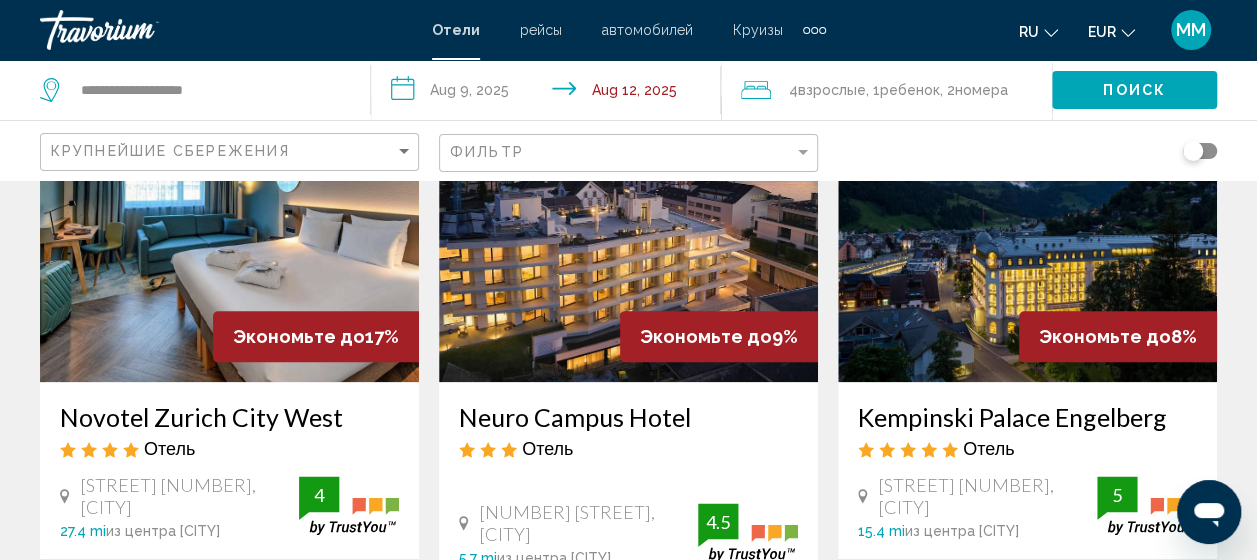 click on "Крупнейшие сбережения" 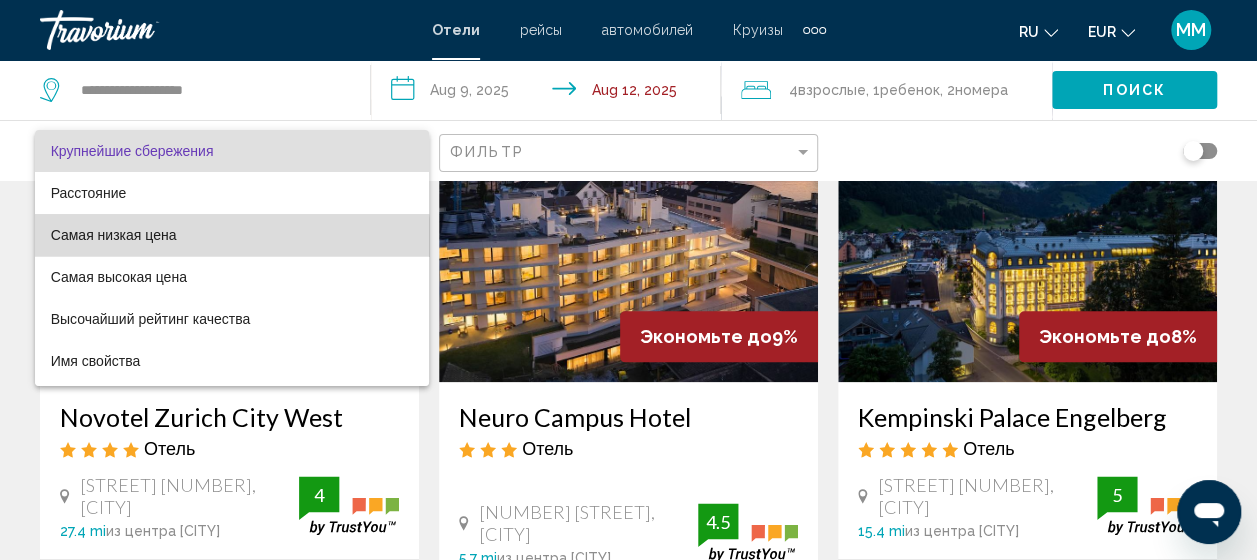 click on "Самая низкая цена" at bounding box center [232, 235] 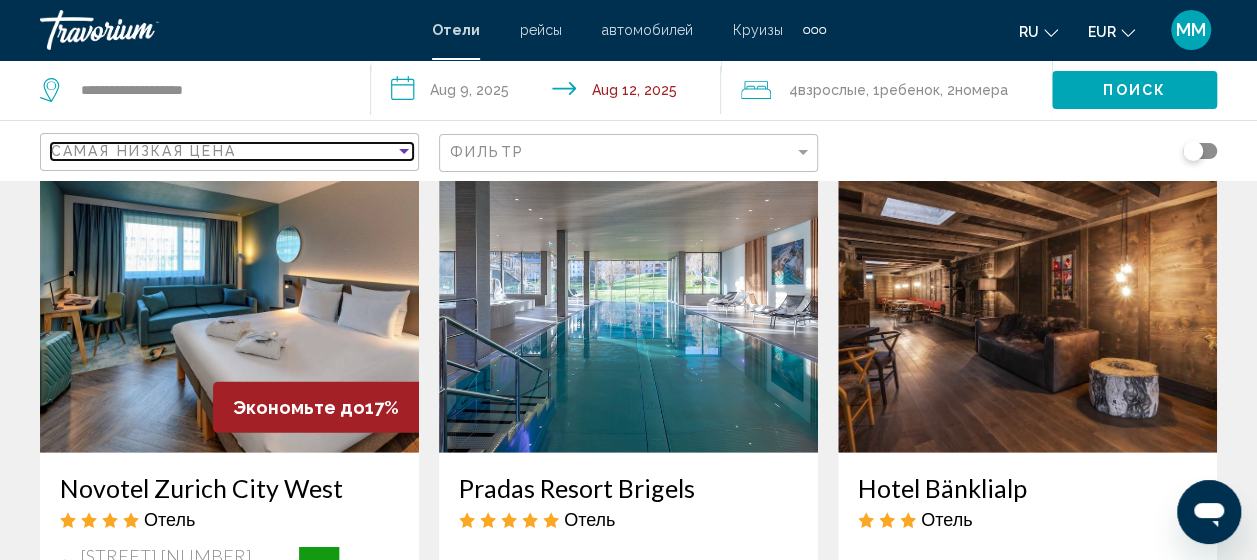 scroll, scrollTop: 2506, scrollLeft: 0, axis: vertical 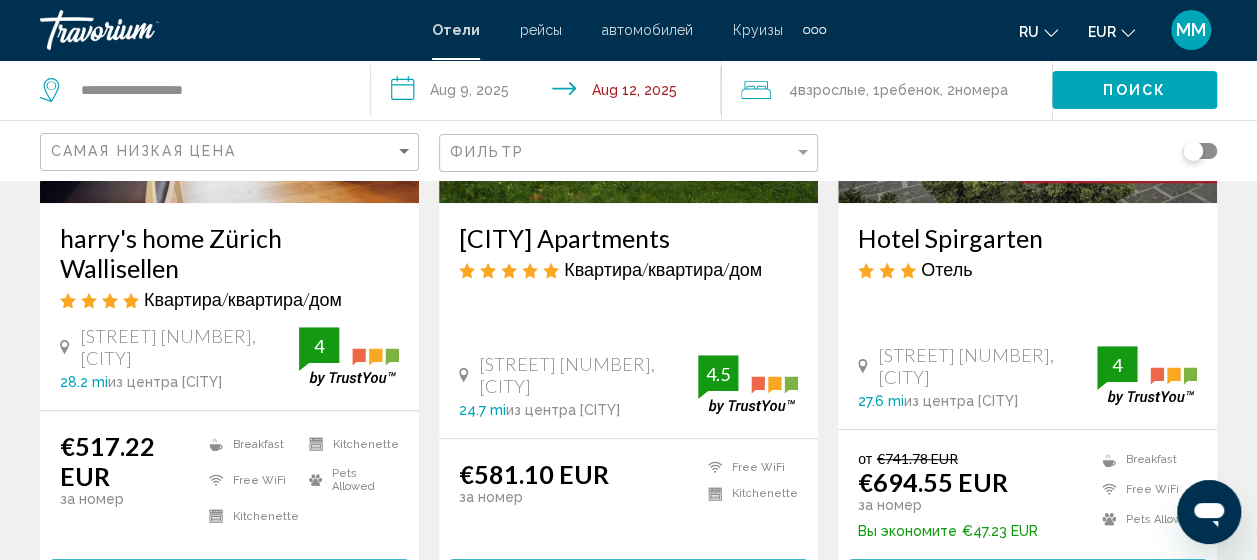 click on "Фильтр" 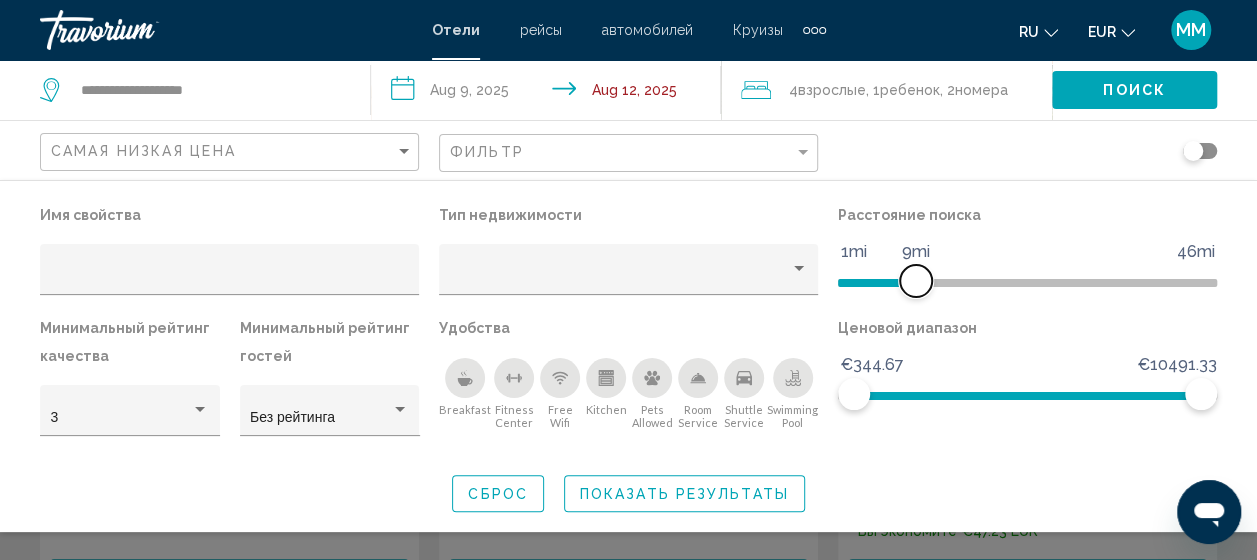 click 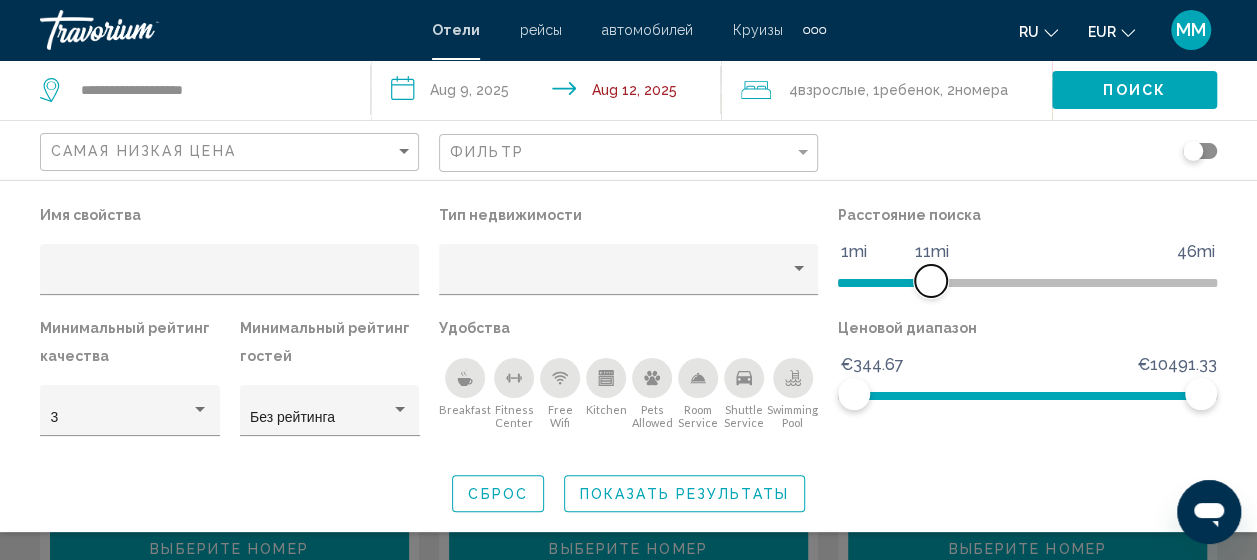 click on "1mi 46mi 11mi" 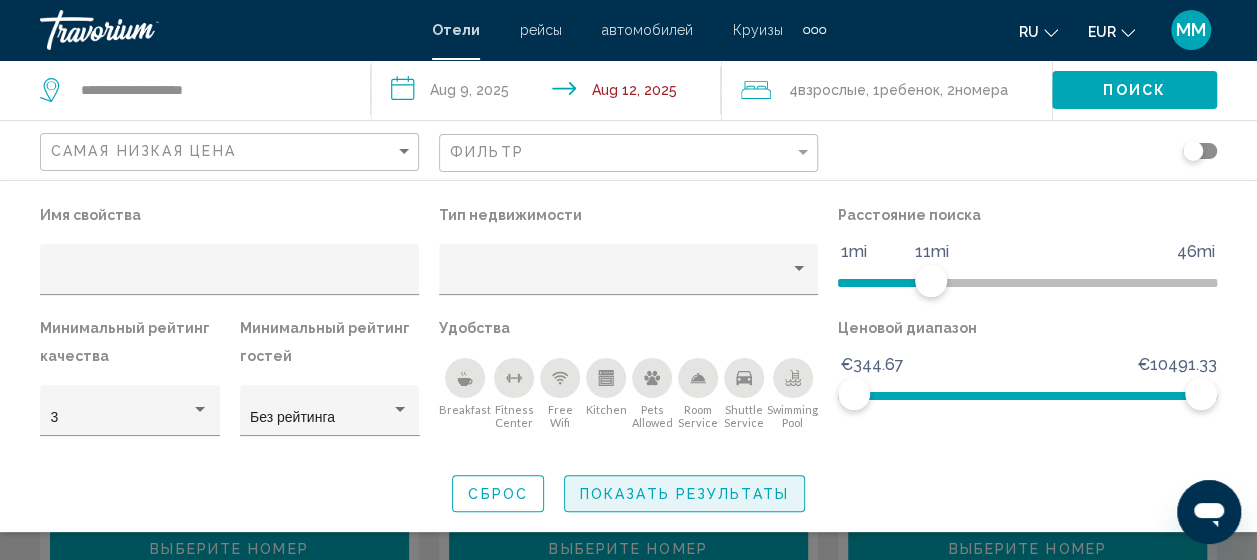 click on "Показать результаты" 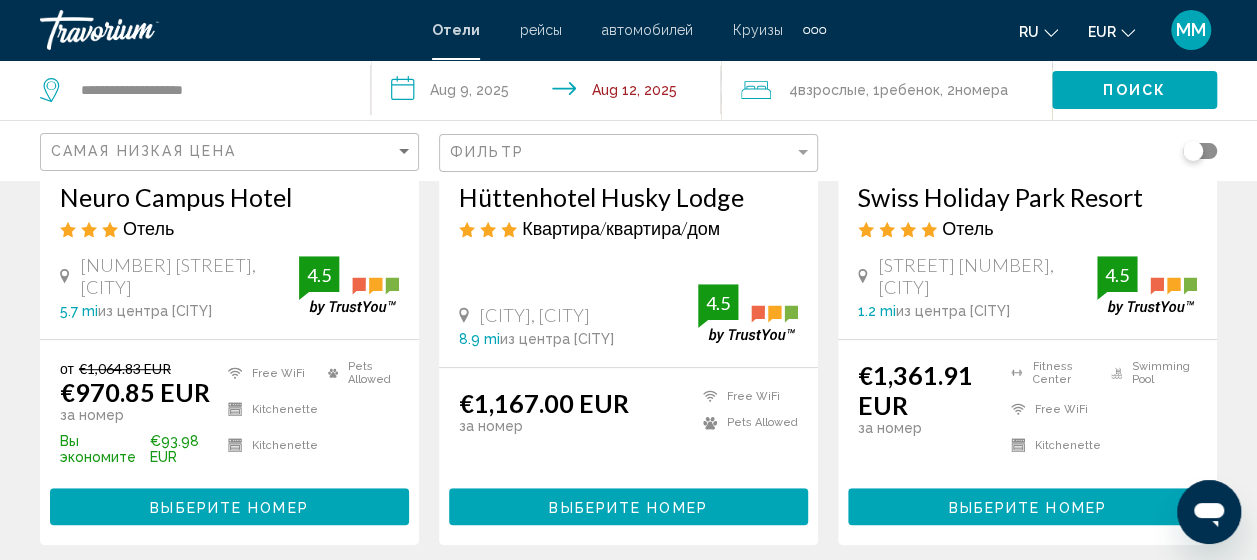 scroll, scrollTop: 411, scrollLeft: 0, axis: vertical 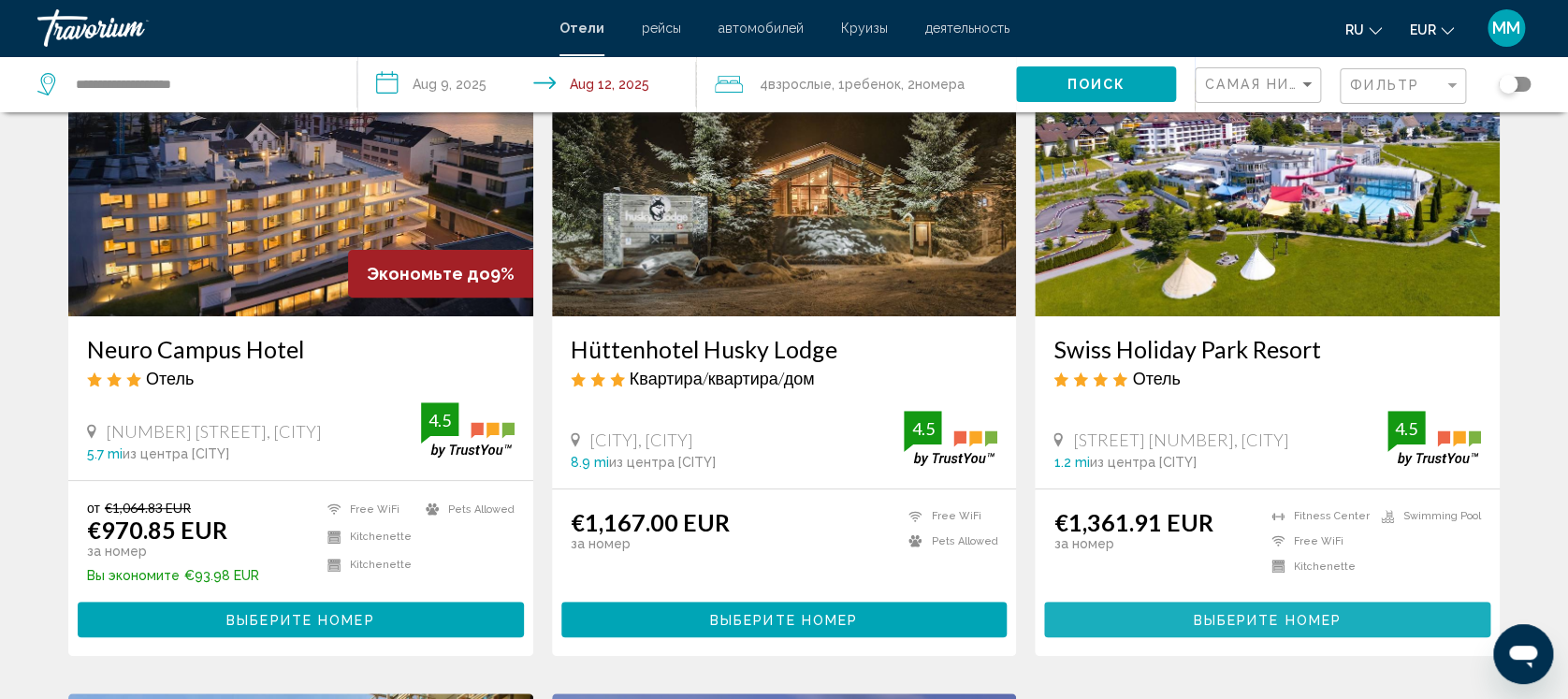 click on "Выберите номер" at bounding box center [1267, 620] 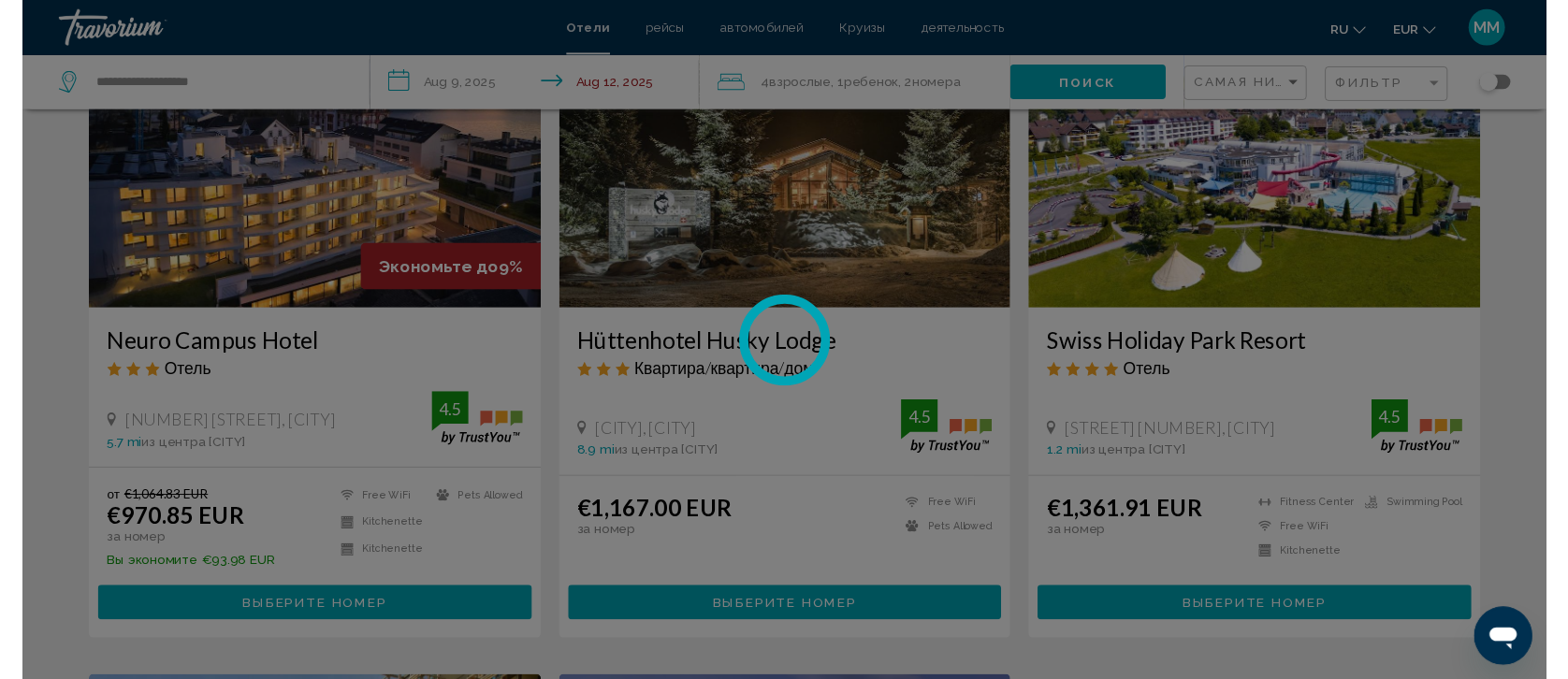 scroll, scrollTop: 0, scrollLeft: 0, axis: both 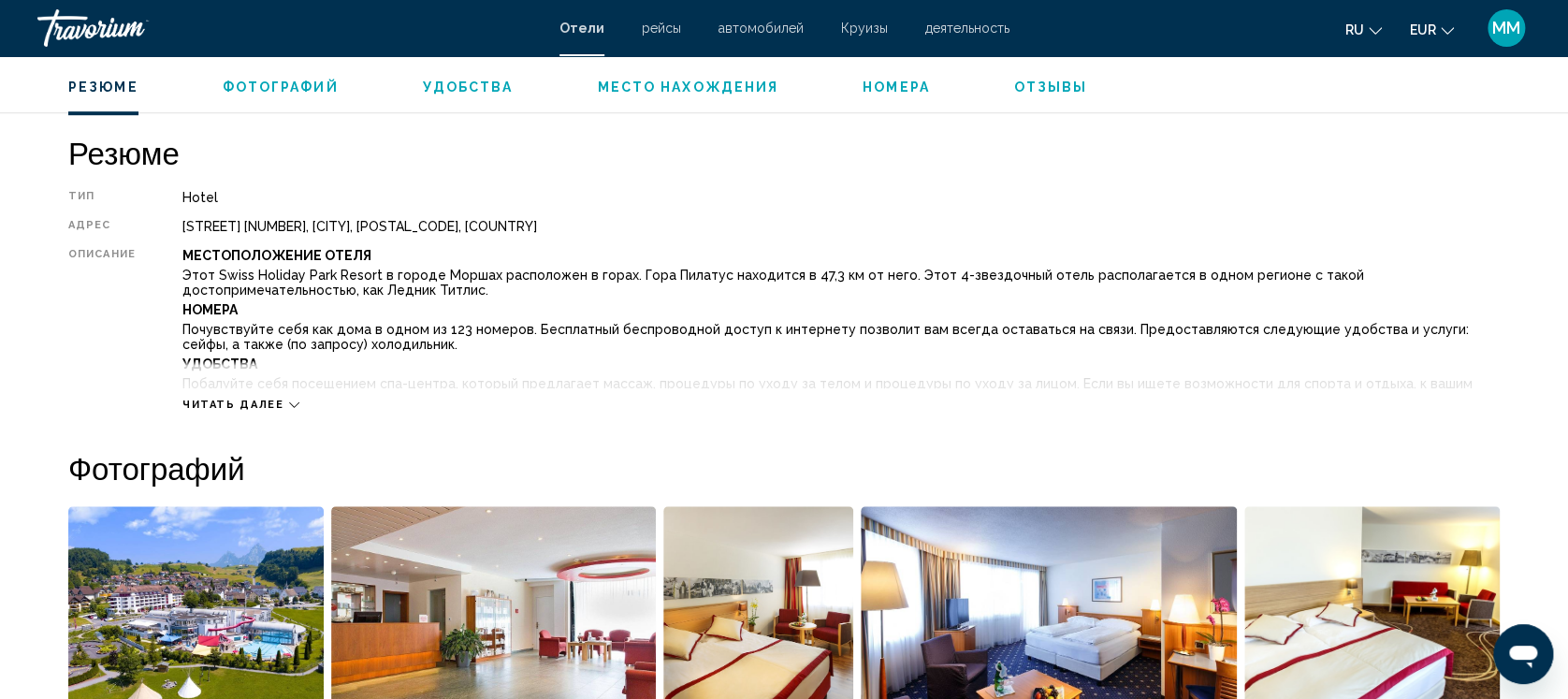 click on "Читать далее" at bounding box center (233, 404) 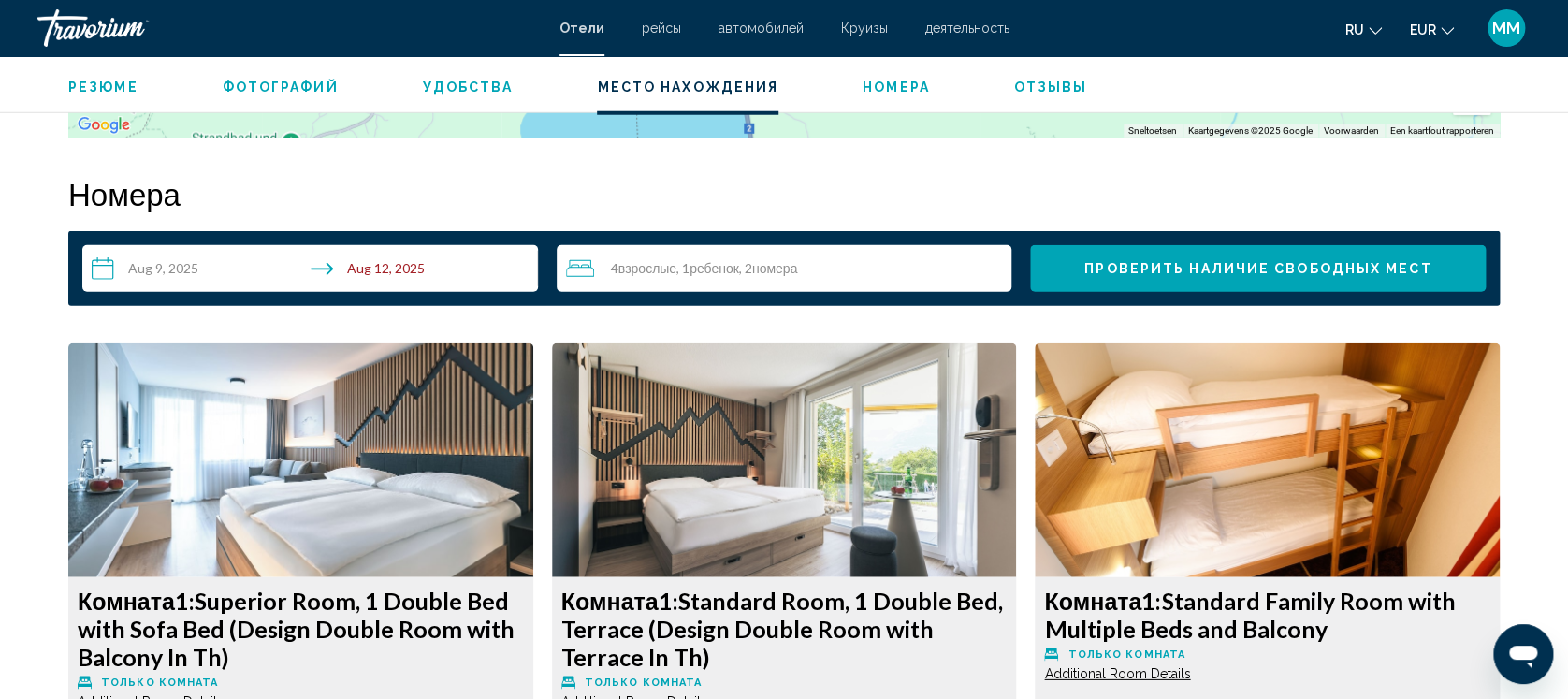 scroll, scrollTop: 2443, scrollLeft: 0, axis: vertical 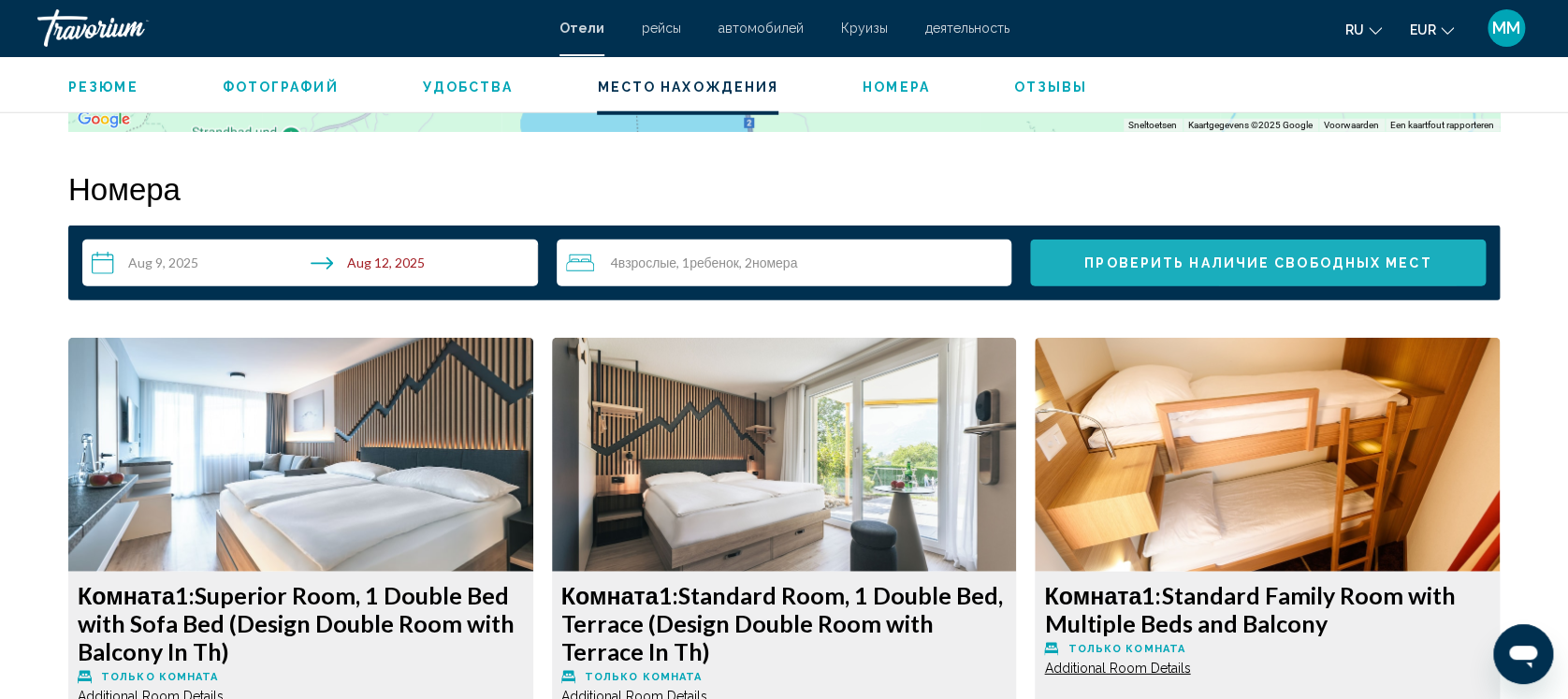 click on "Проверить наличие свободных мест" at bounding box center [1257, 263] 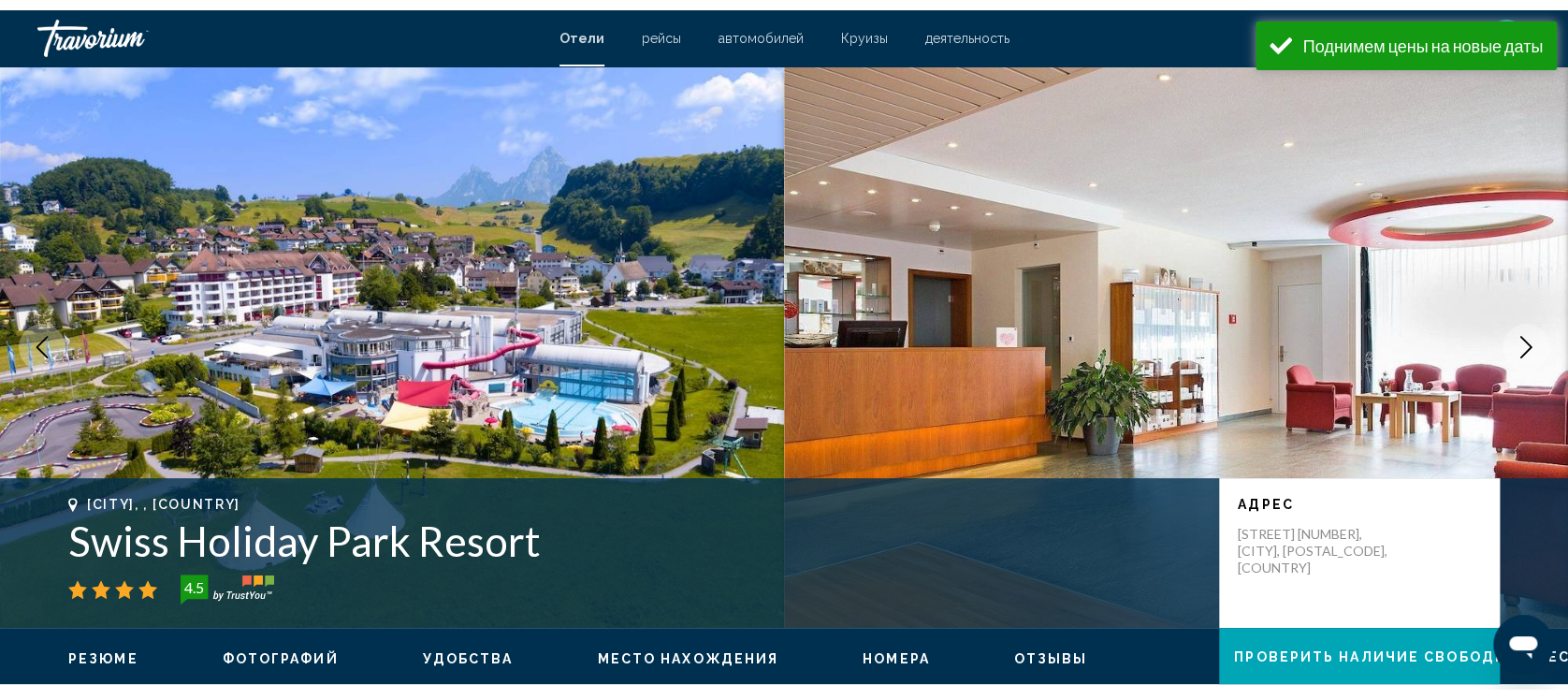scroll, scrollTop: 2500, scrollLeft: 0, axis: vertical 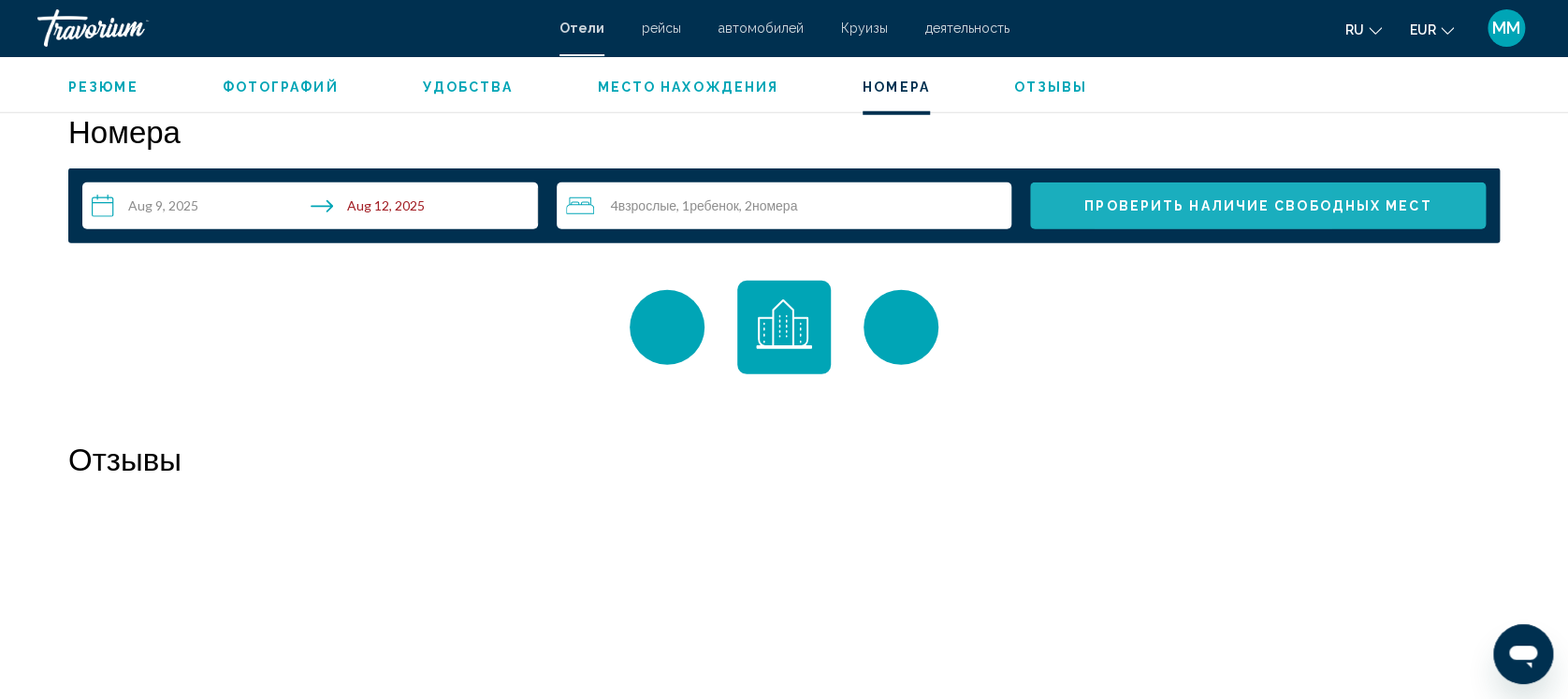 click on "Проверить наличие свободных мест" at bounding box center [1257, 207] 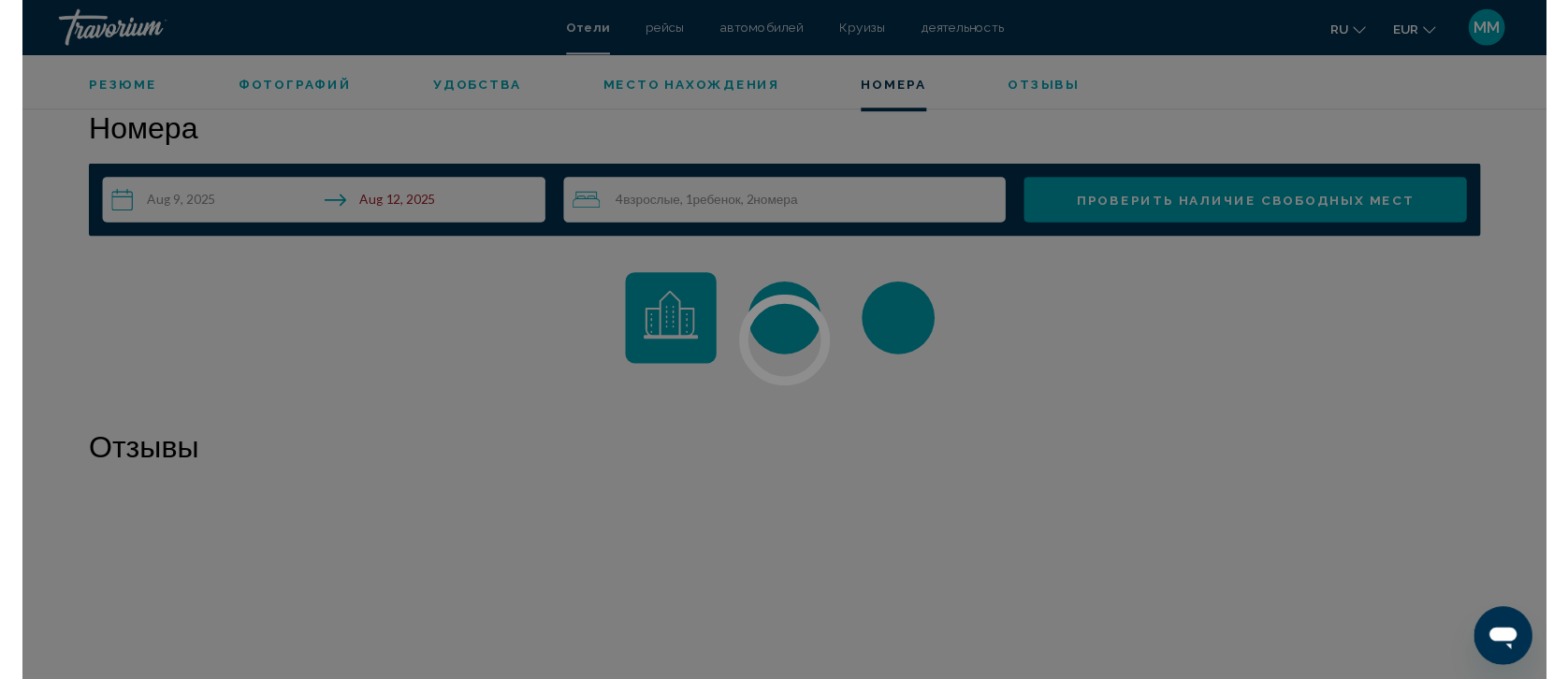 scroll, scrollTop: 0, scrollLeft: 0, axis: both 